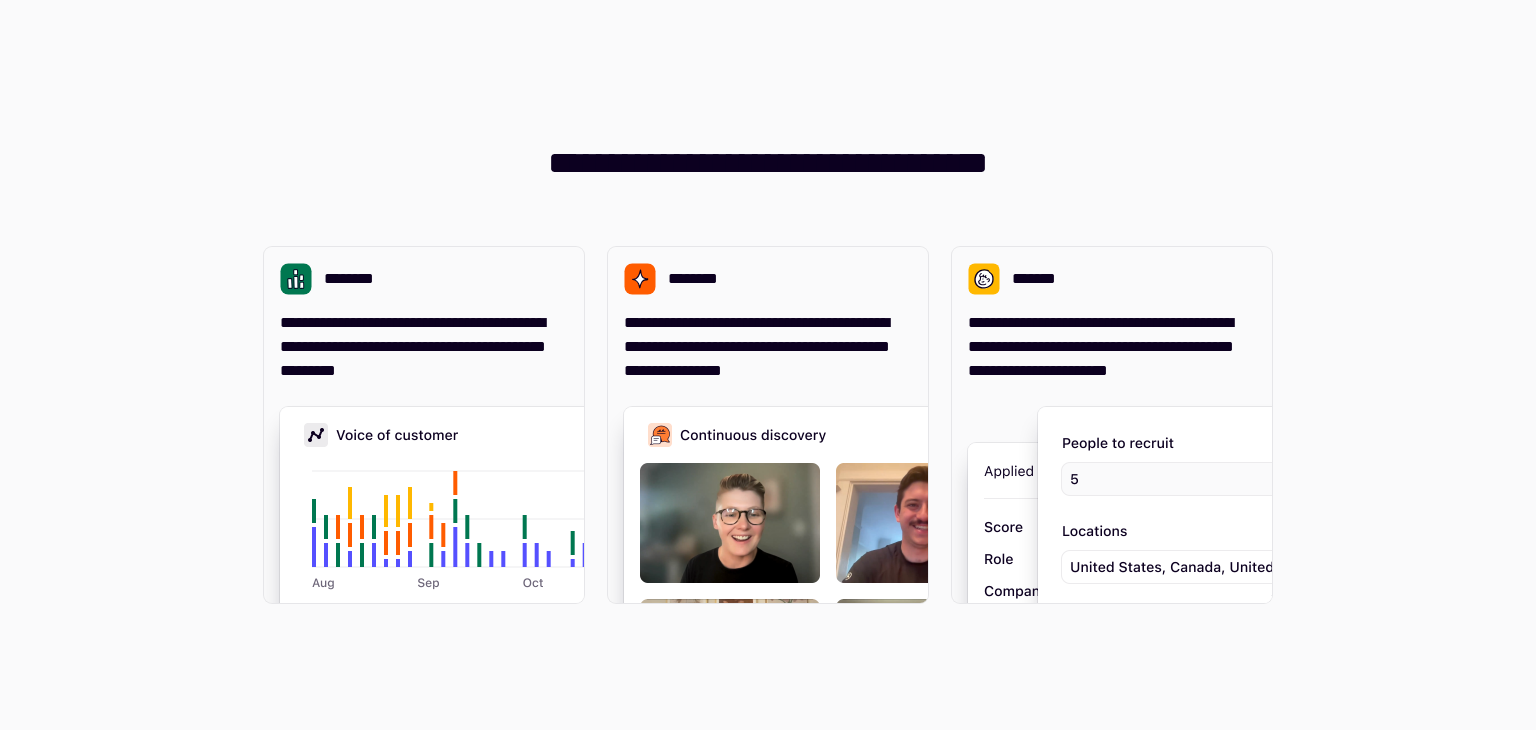 scroll, scrollTop: 0, scrollLeft: 0, axis: both 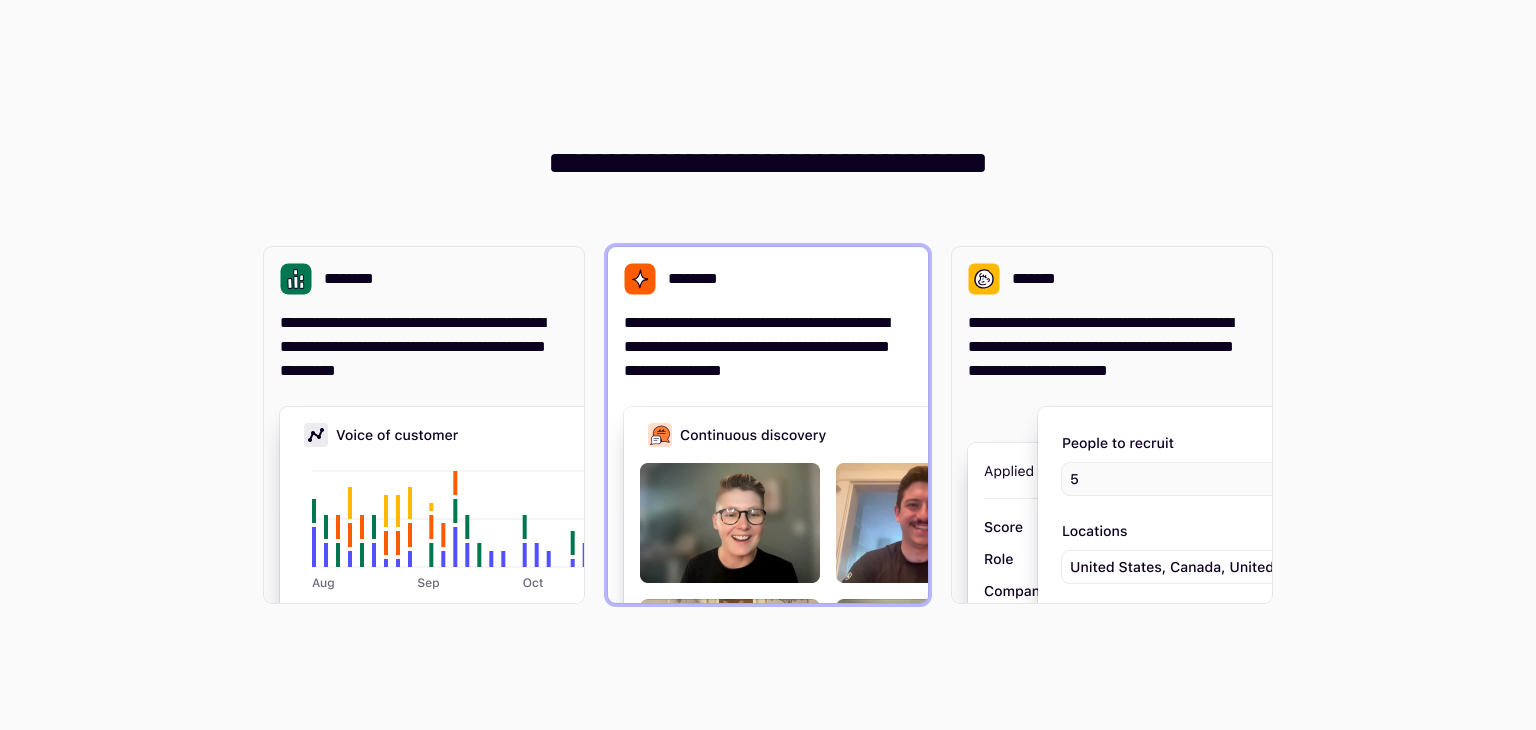 click on "**********" at bounding box center (768, 347) 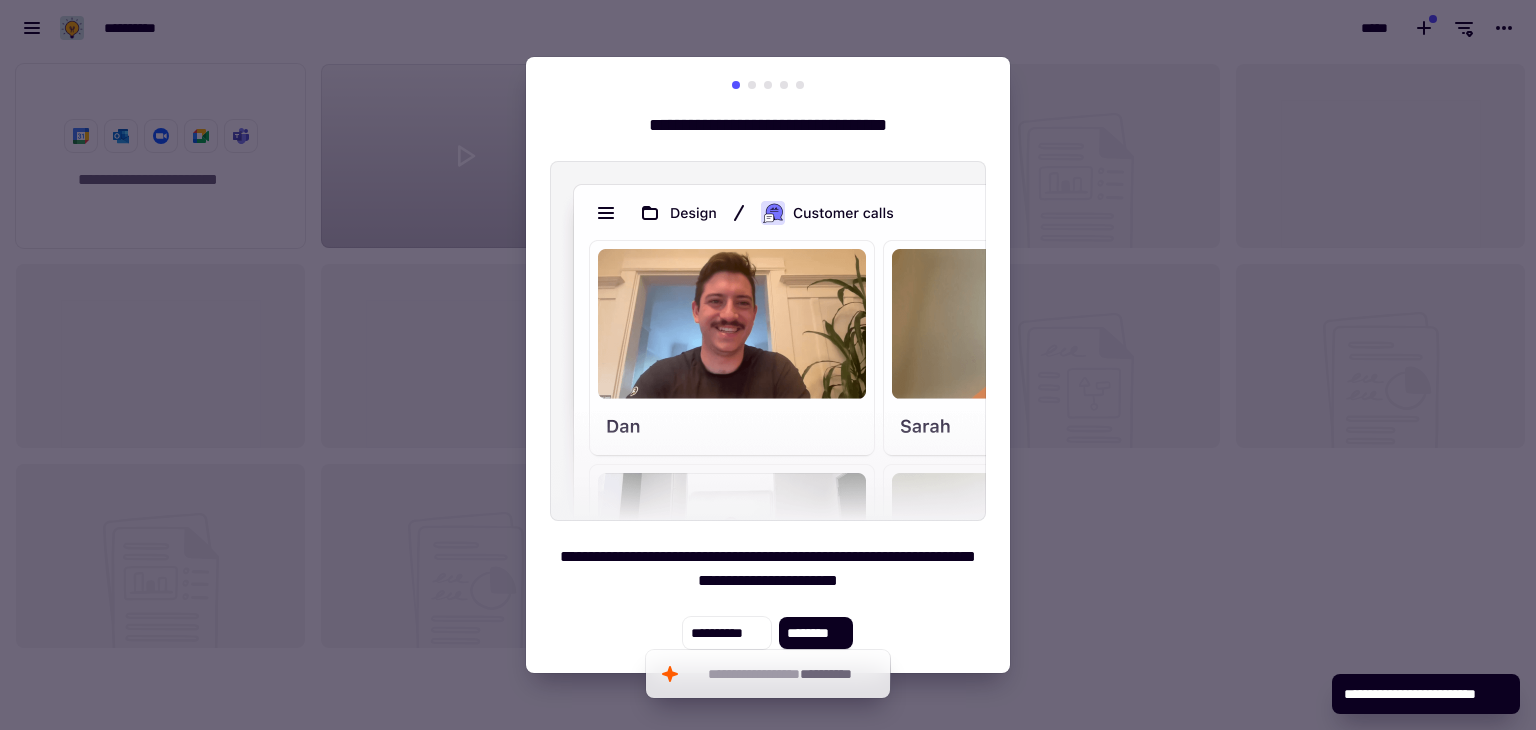 scroll, scrollTop: 16, scrollLeft: 16, axis: both 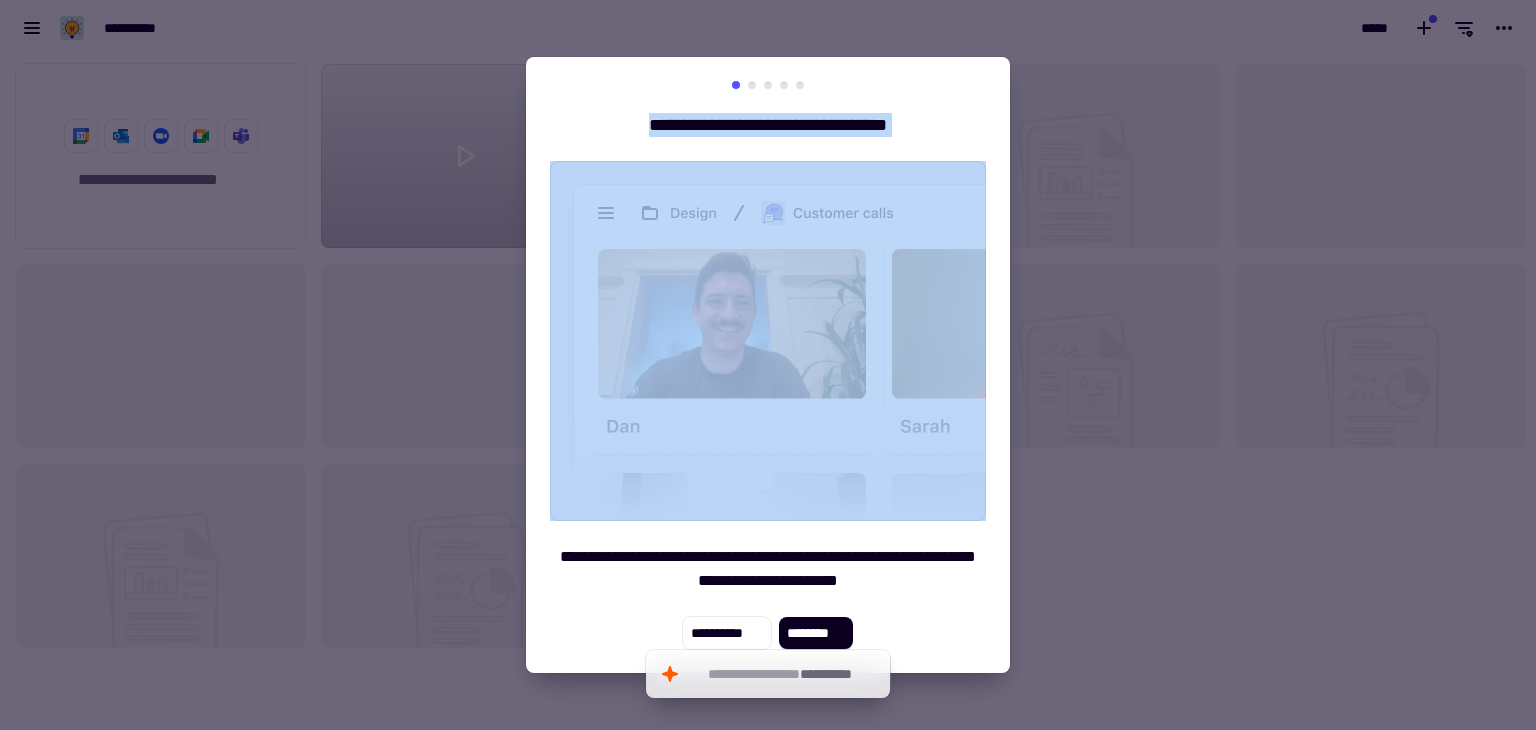 drag, startPoint x: 10, startPoint y: 213, endPoint x: 567, endPoint y: 383, distance: 582.365 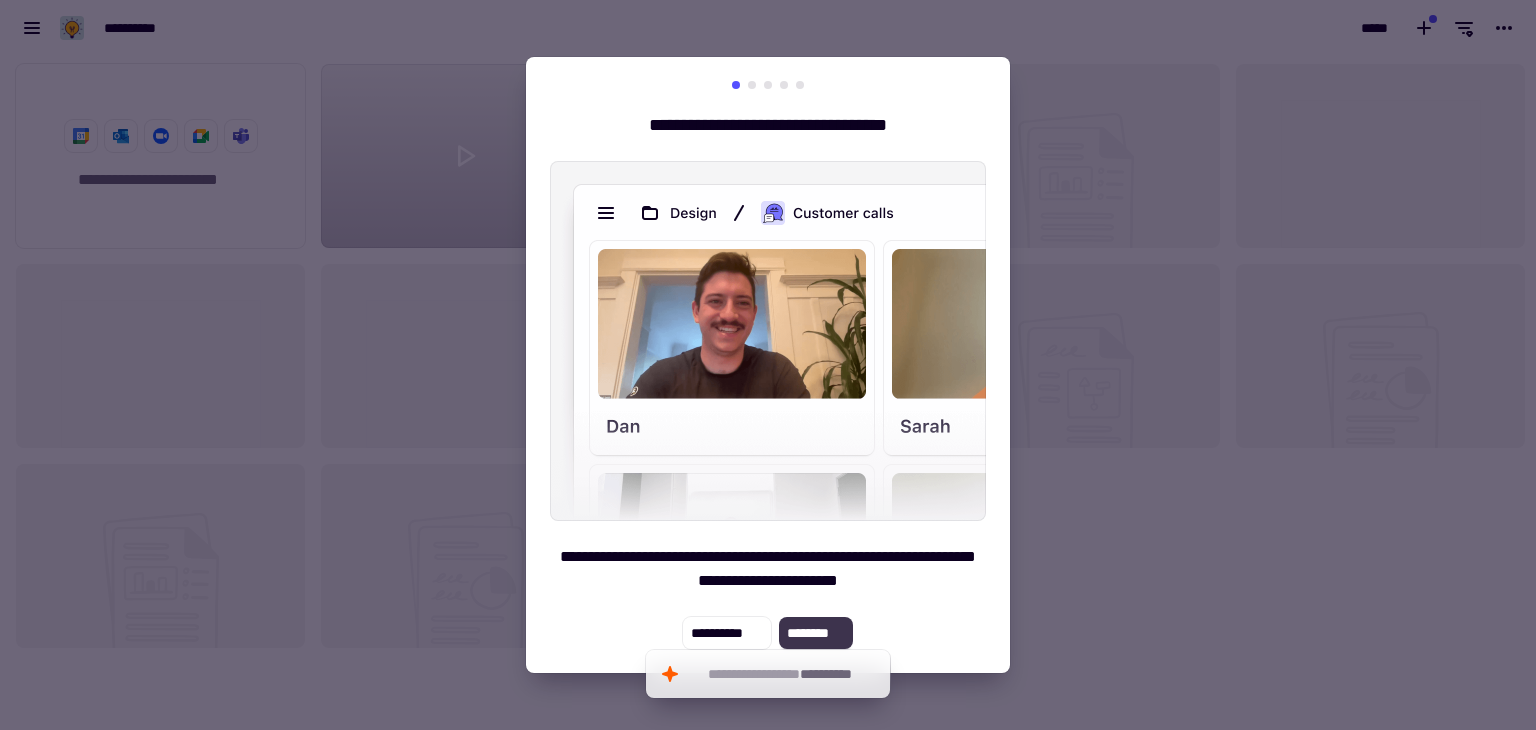 click on "********" 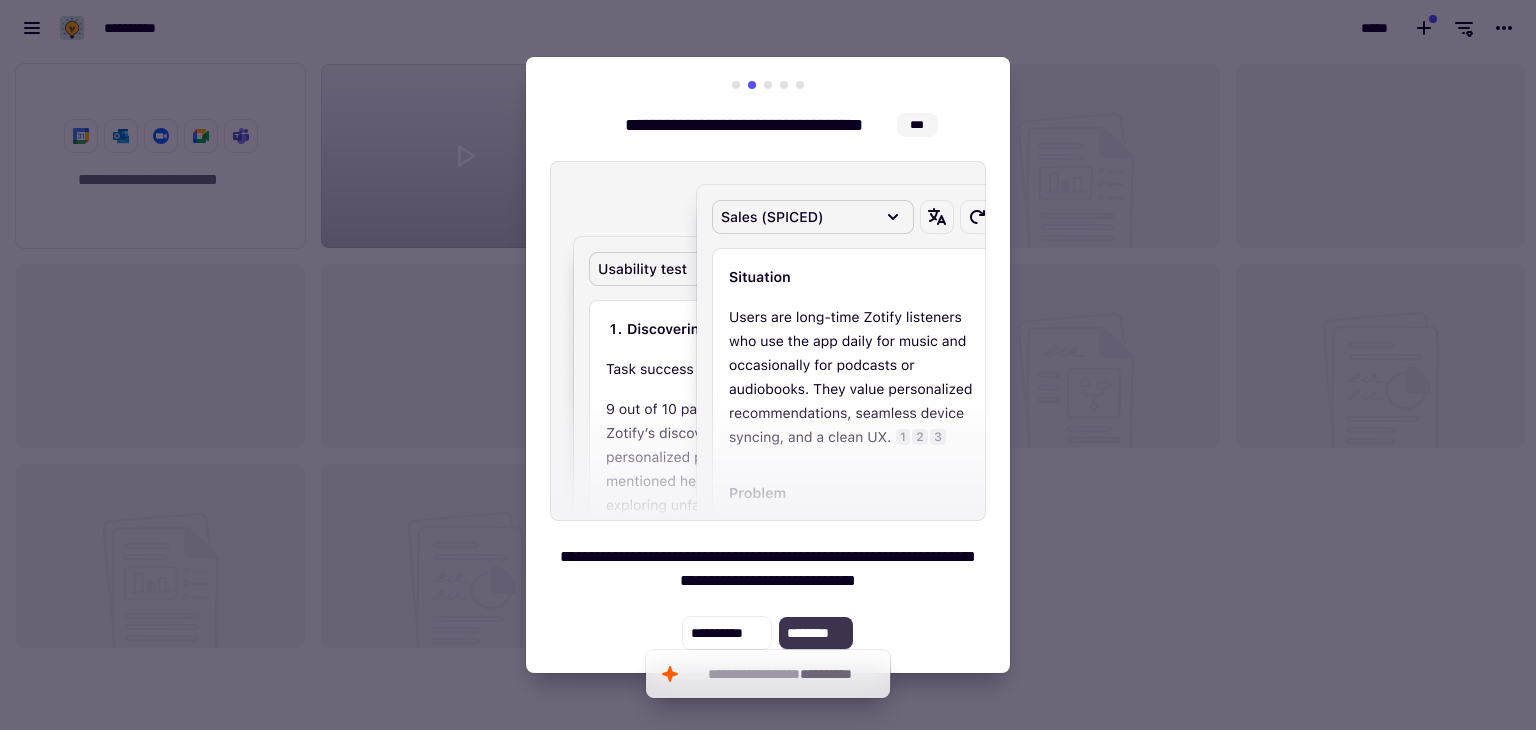 click on "********" 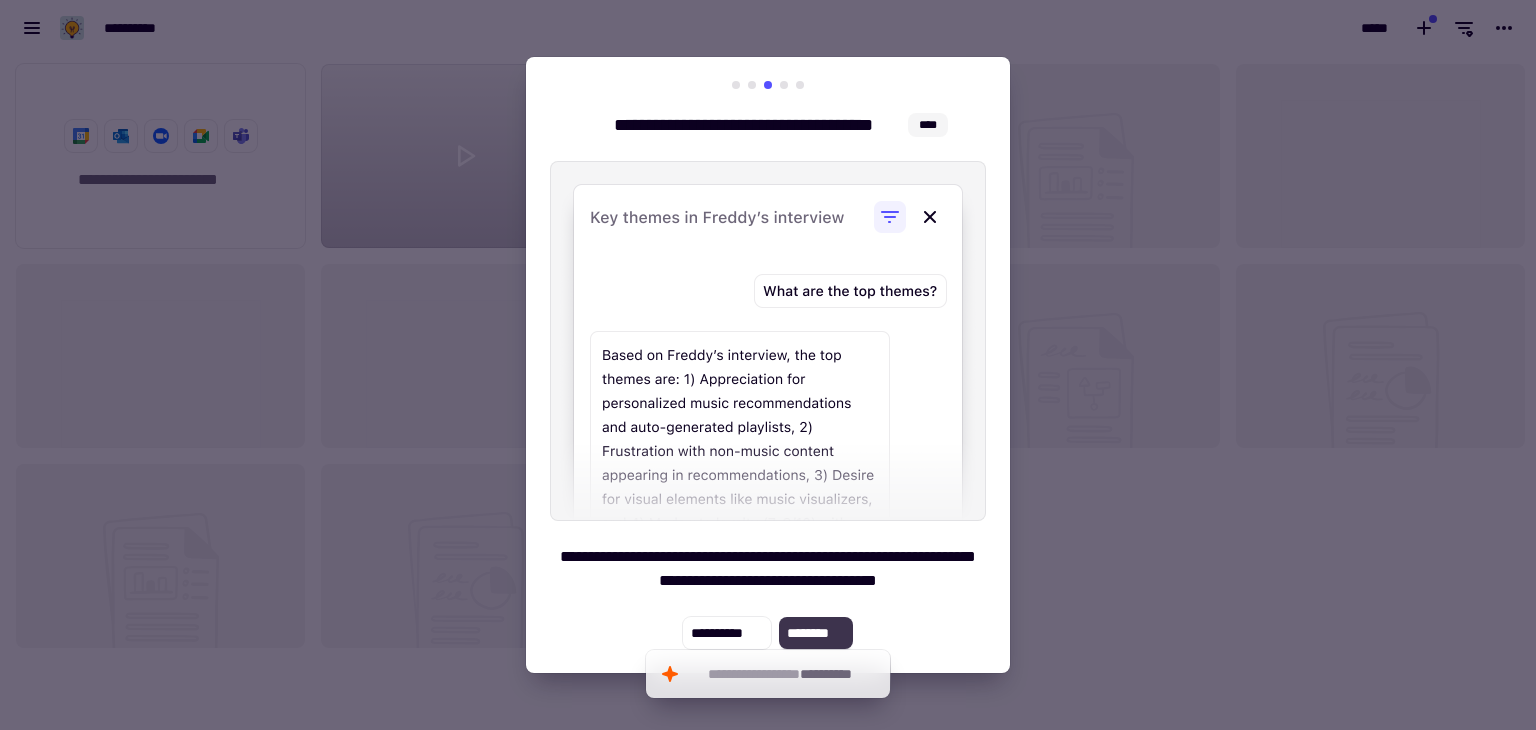 click on "********" 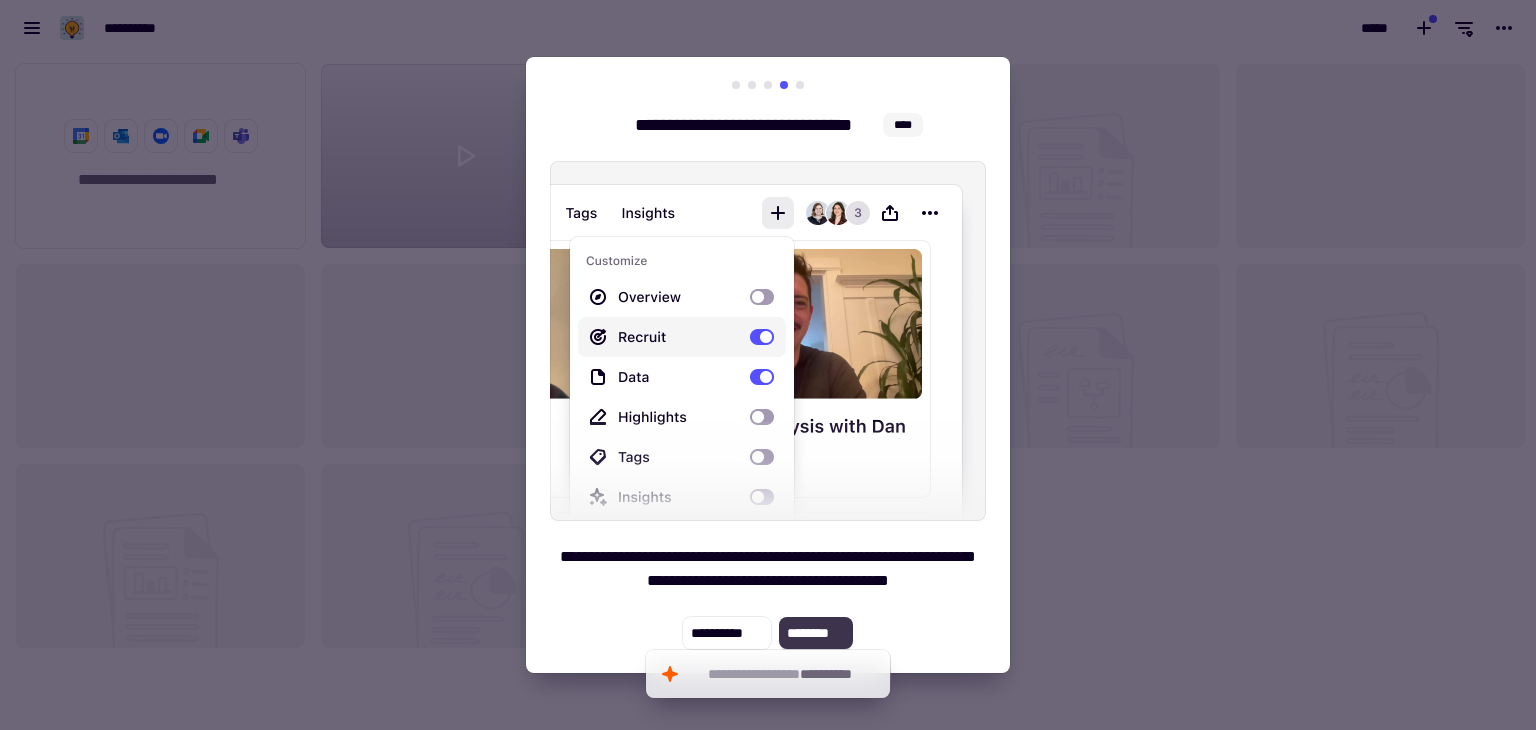 click on "********" 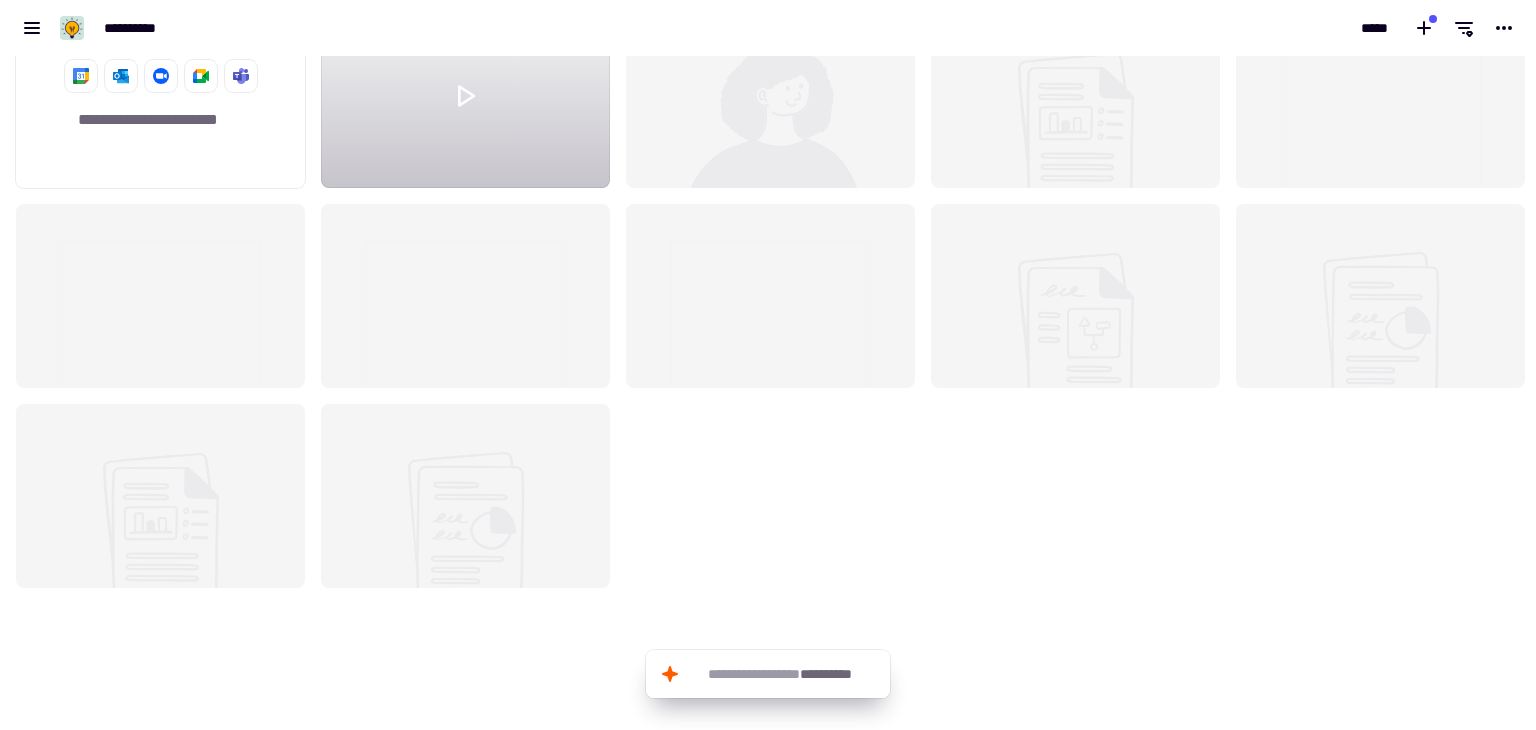 scroll, scrollTop: 0, scrollLeft: 0, axis: both 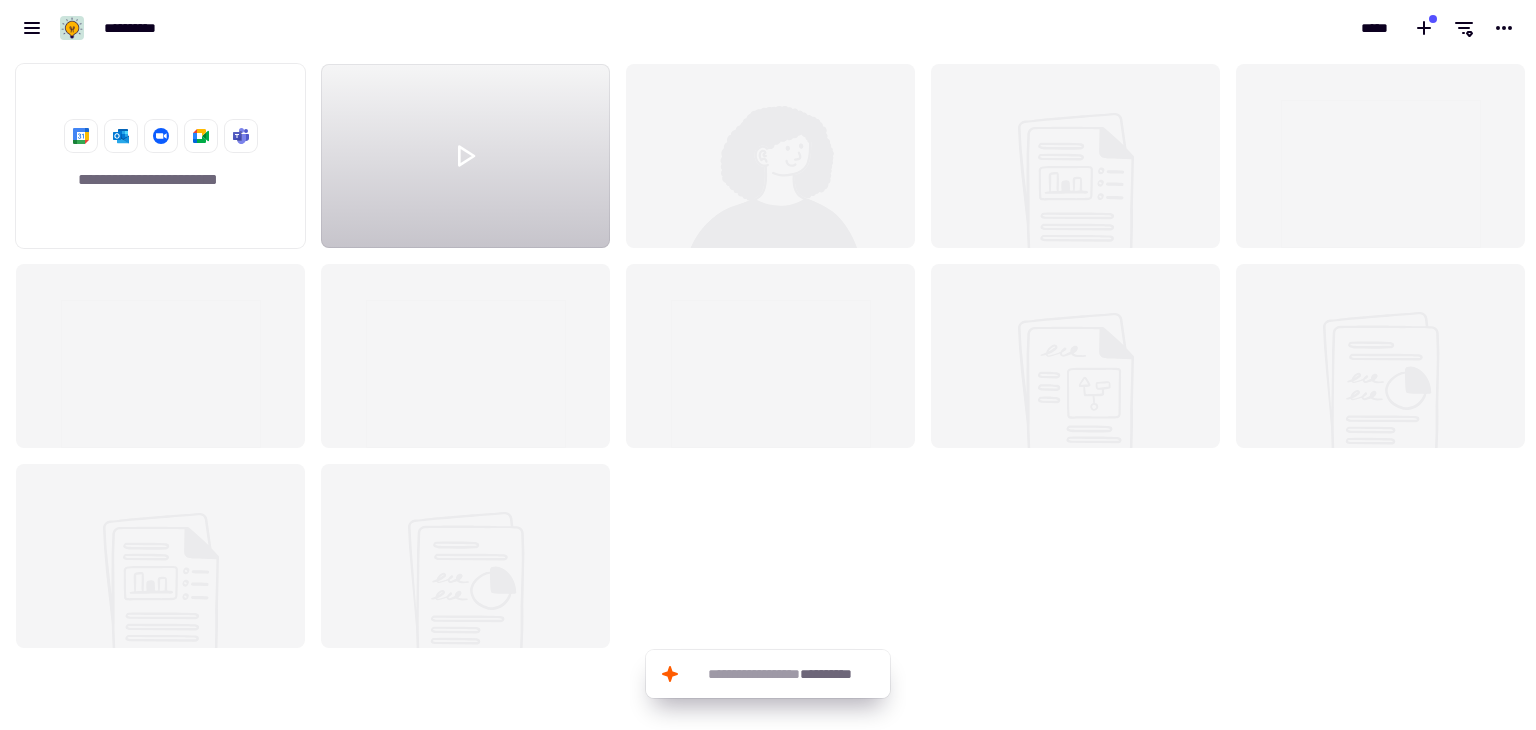 click 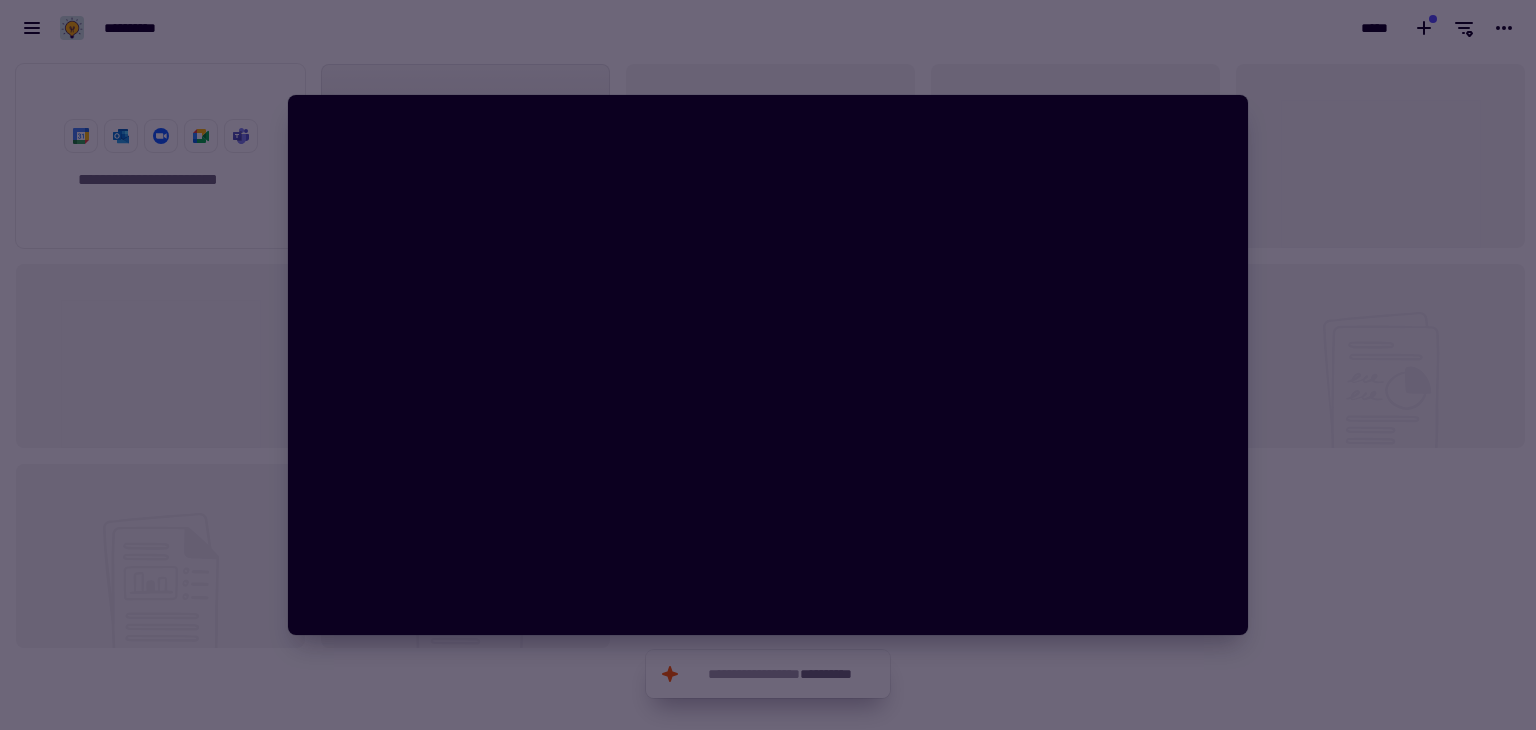 click at bounding box center [768, 365] 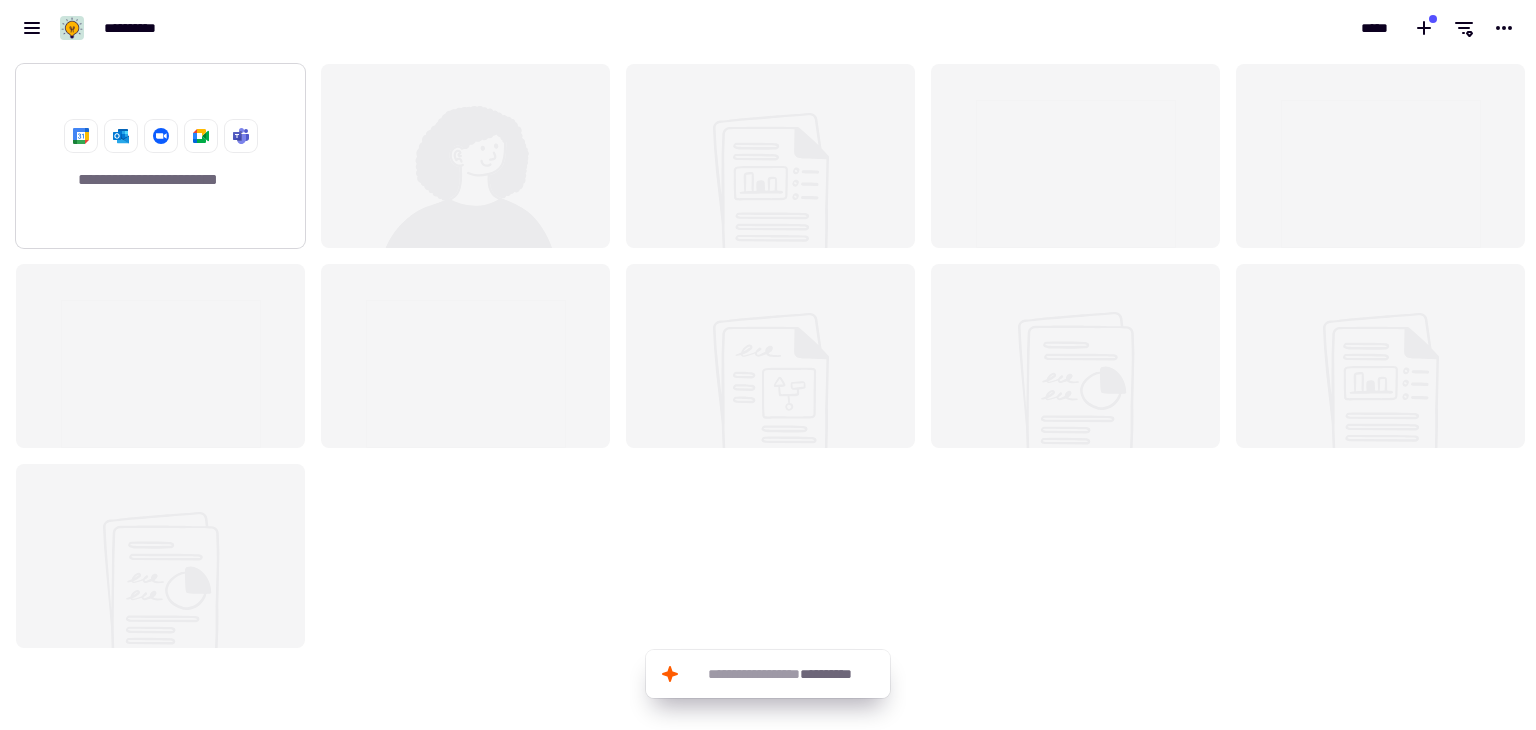 click on "**********" 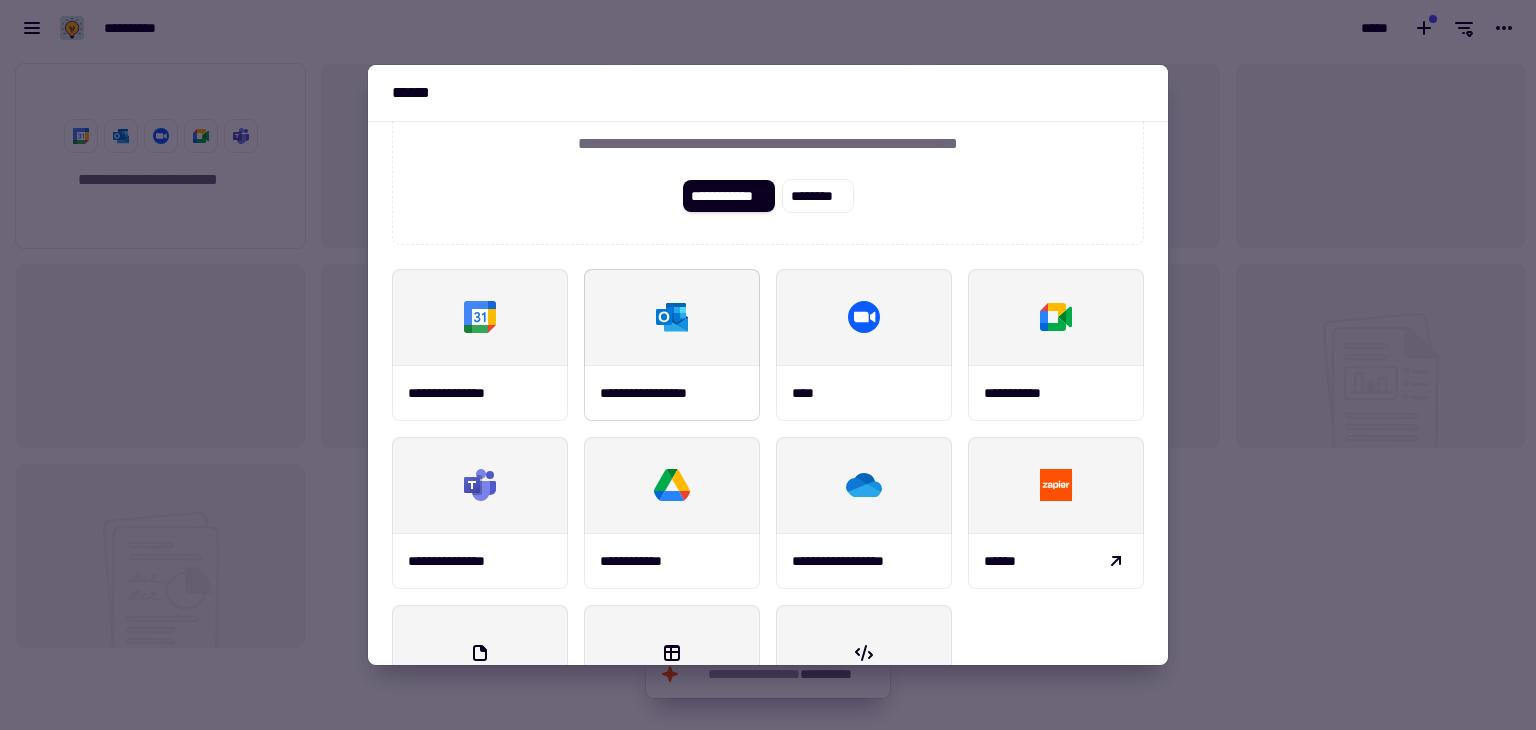scroll, scrollTop: 0, scrollLeft: 0, axis: both 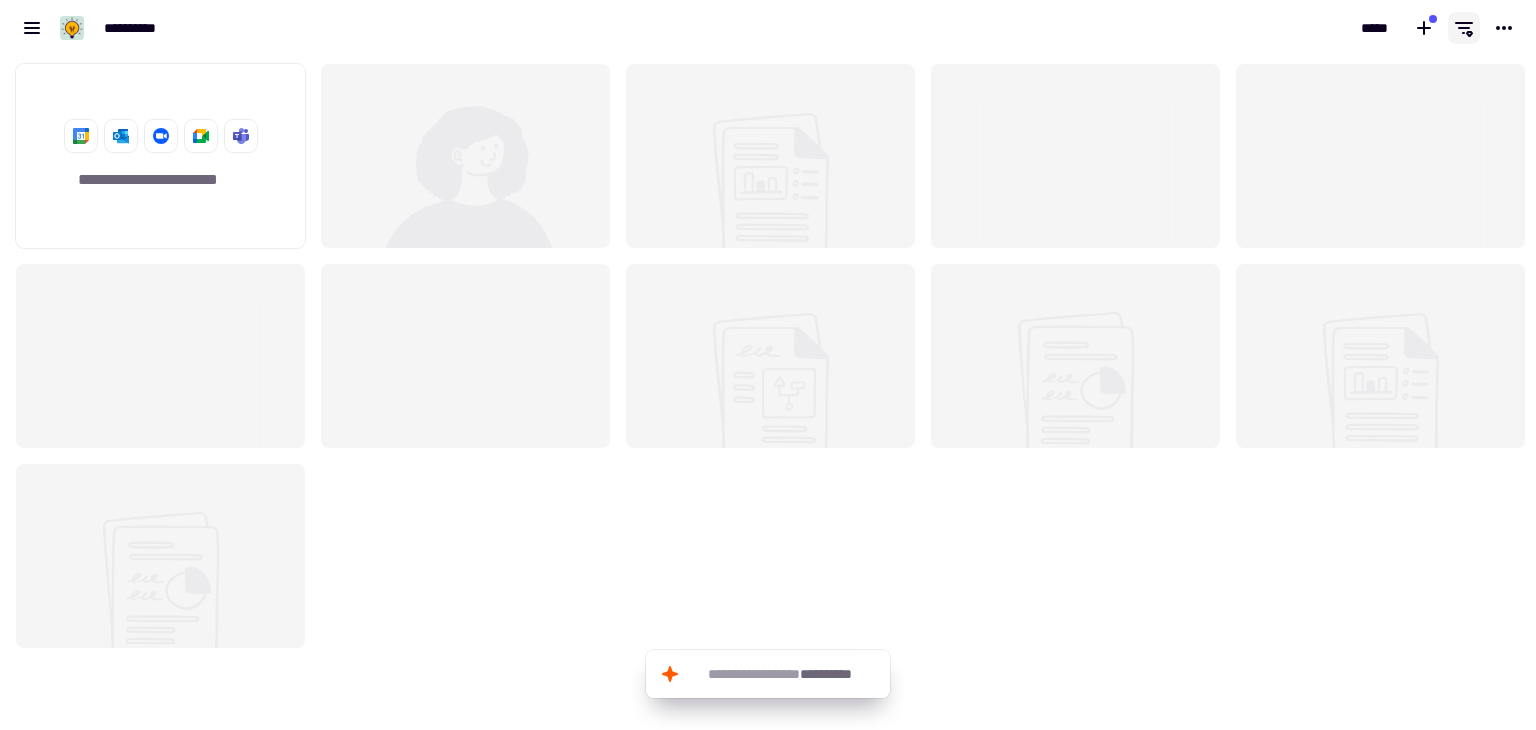 click 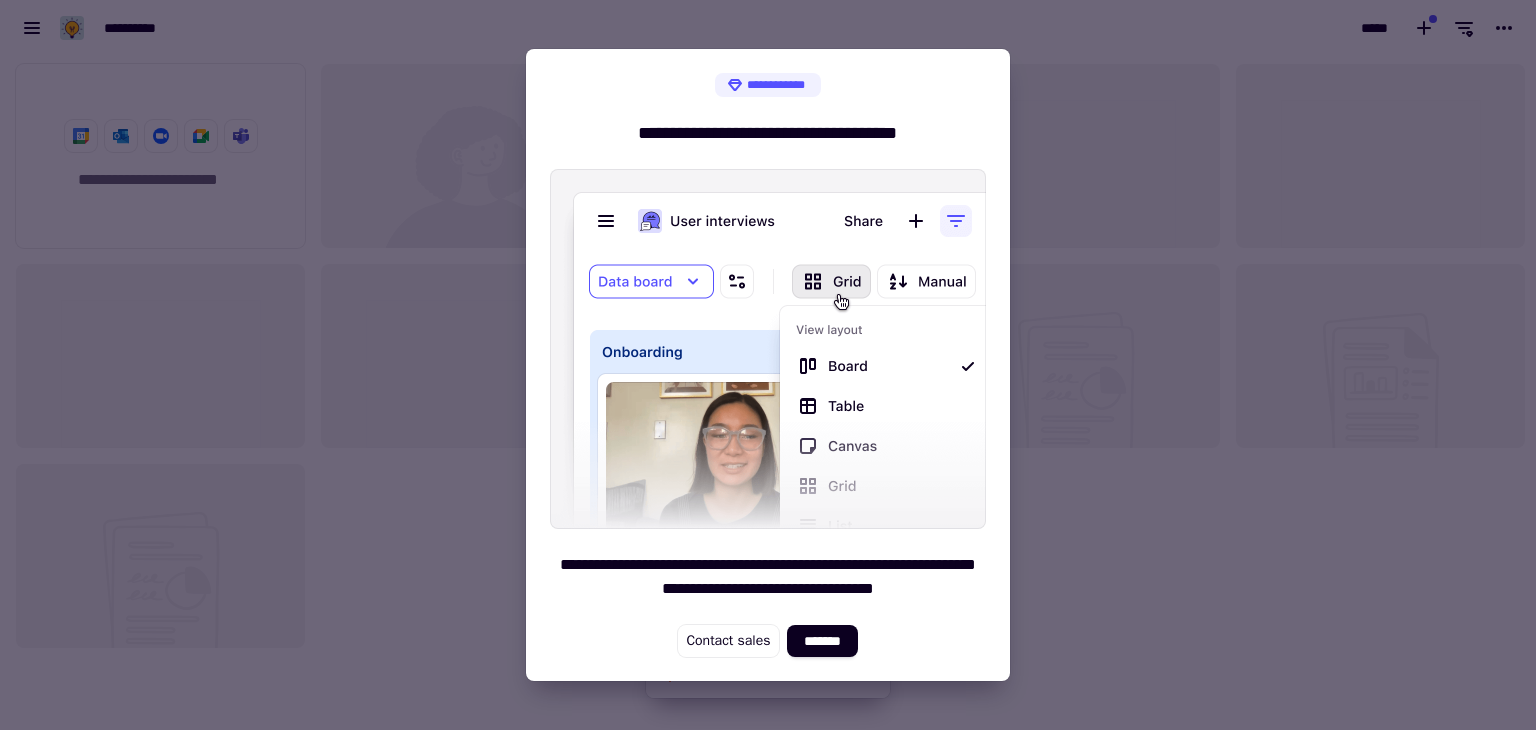 click at bounding box center [768, 365] 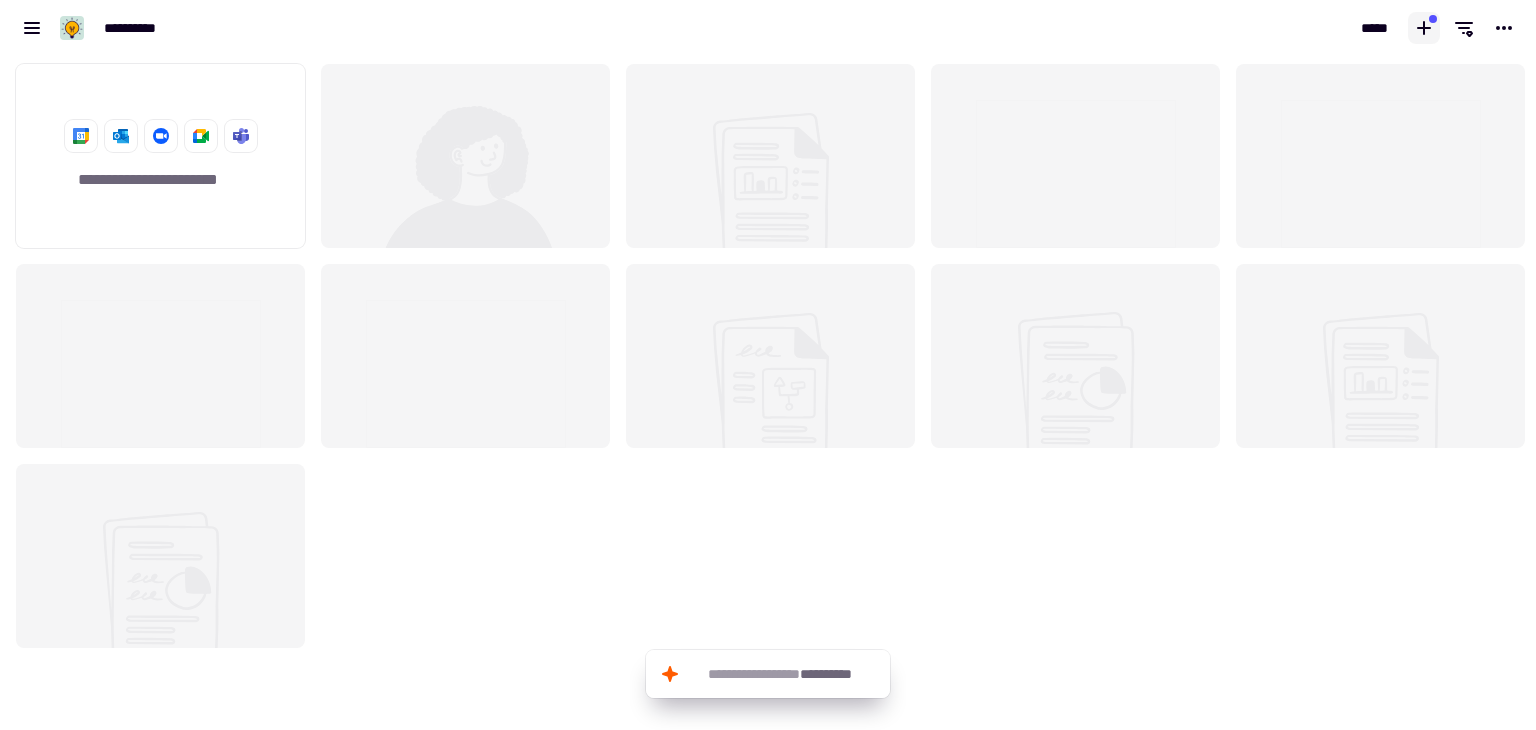 click 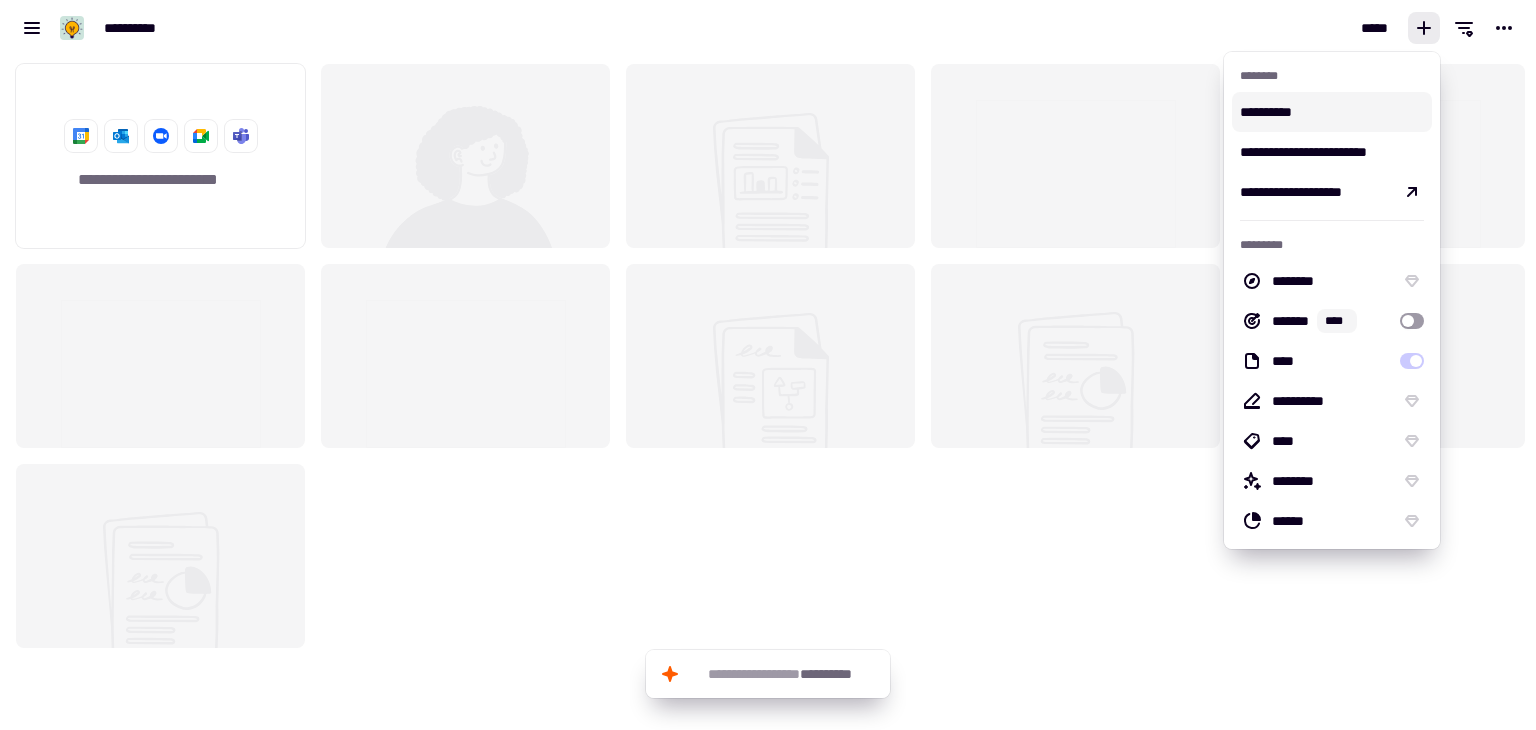 click on "**********" at bounding box center [1332, 112] 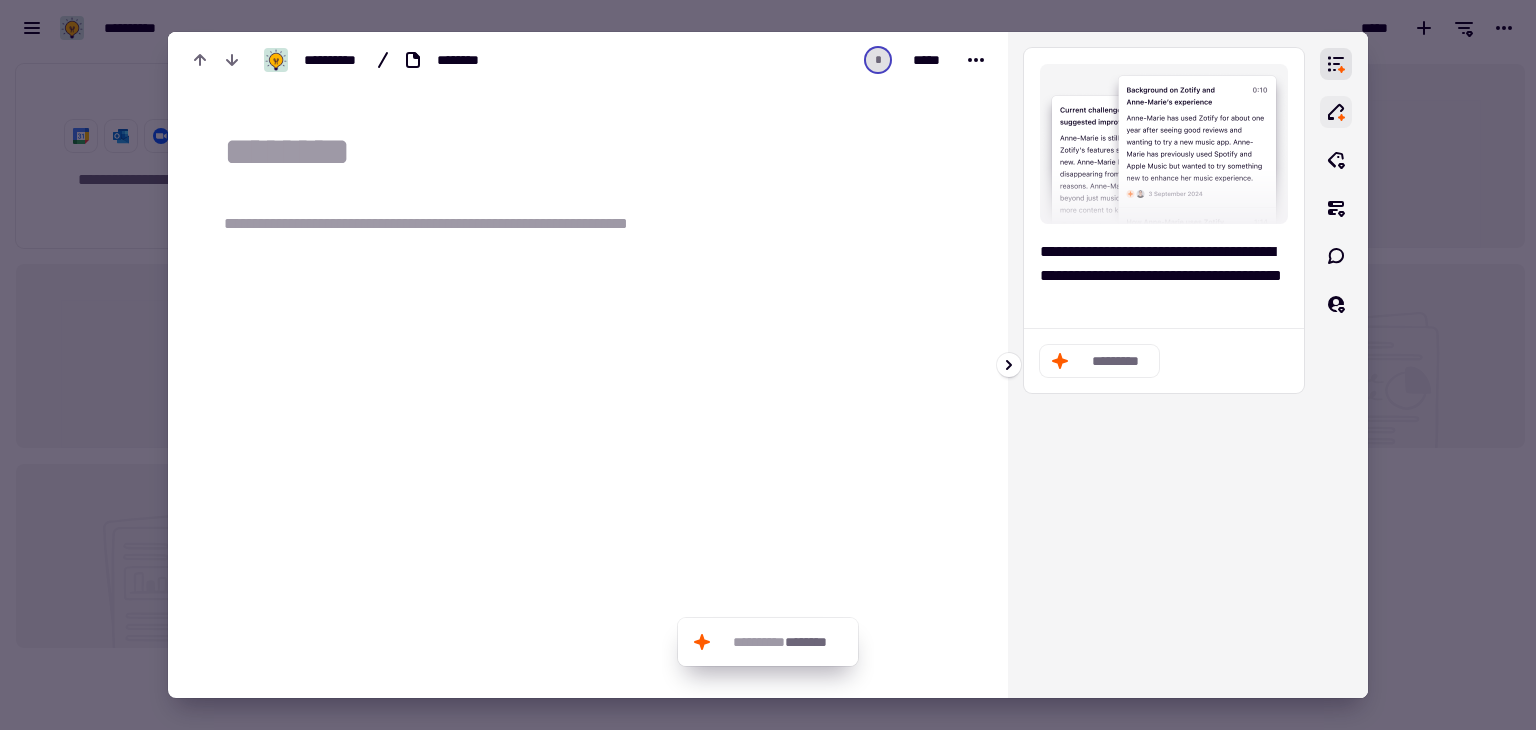 click 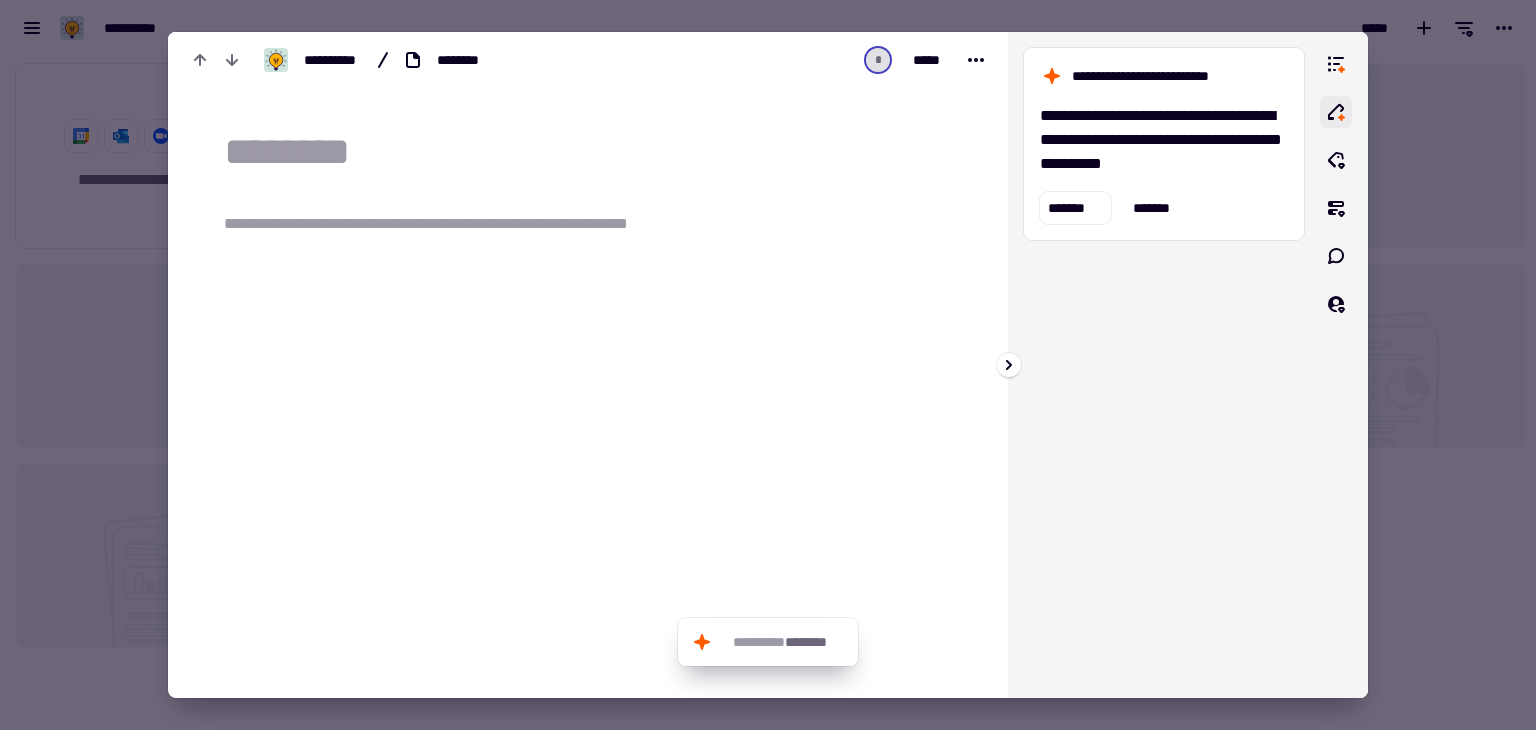 click 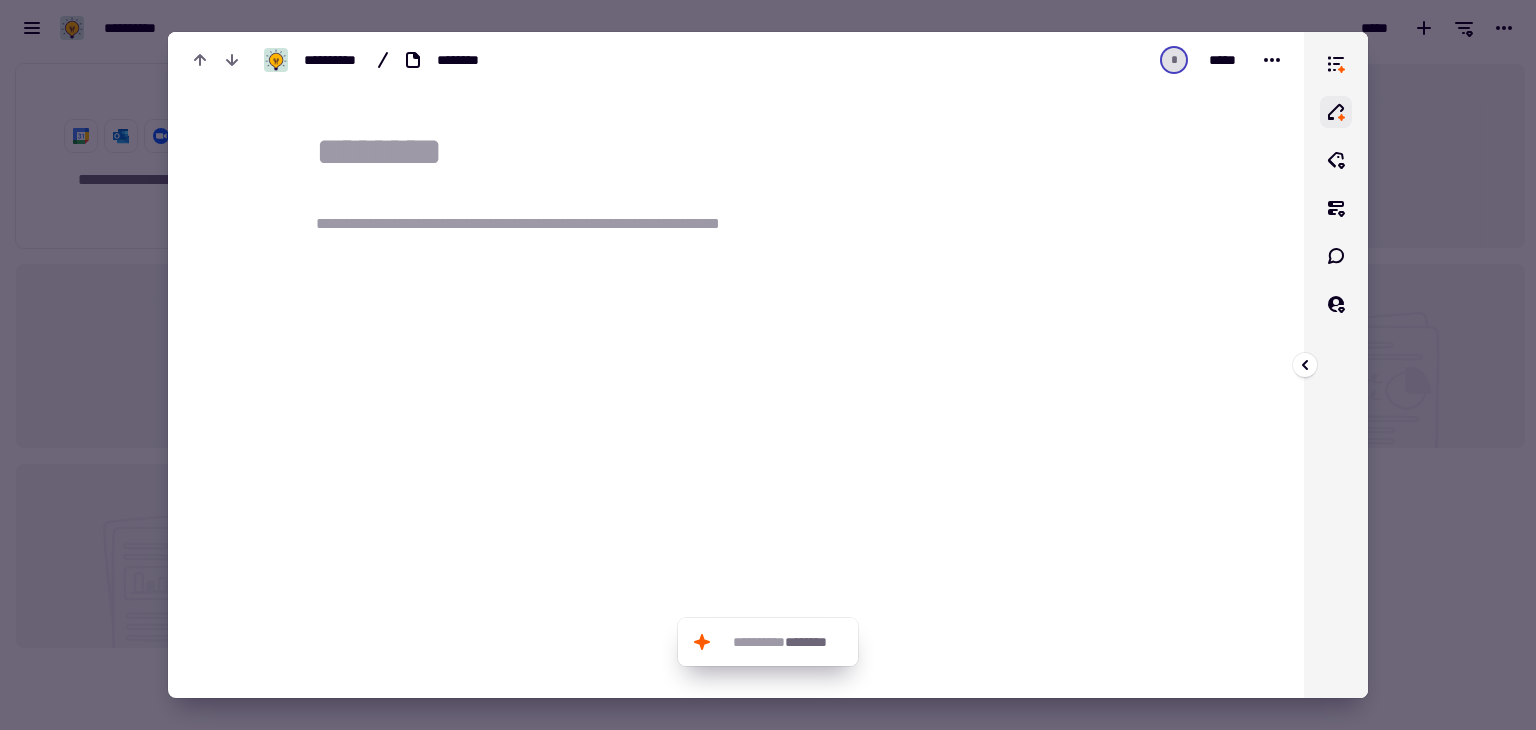 drag, startPoint x: 1344, startPoint y: 113, endPoint x: 1340, endPoint y: 99, distance: 14.56022 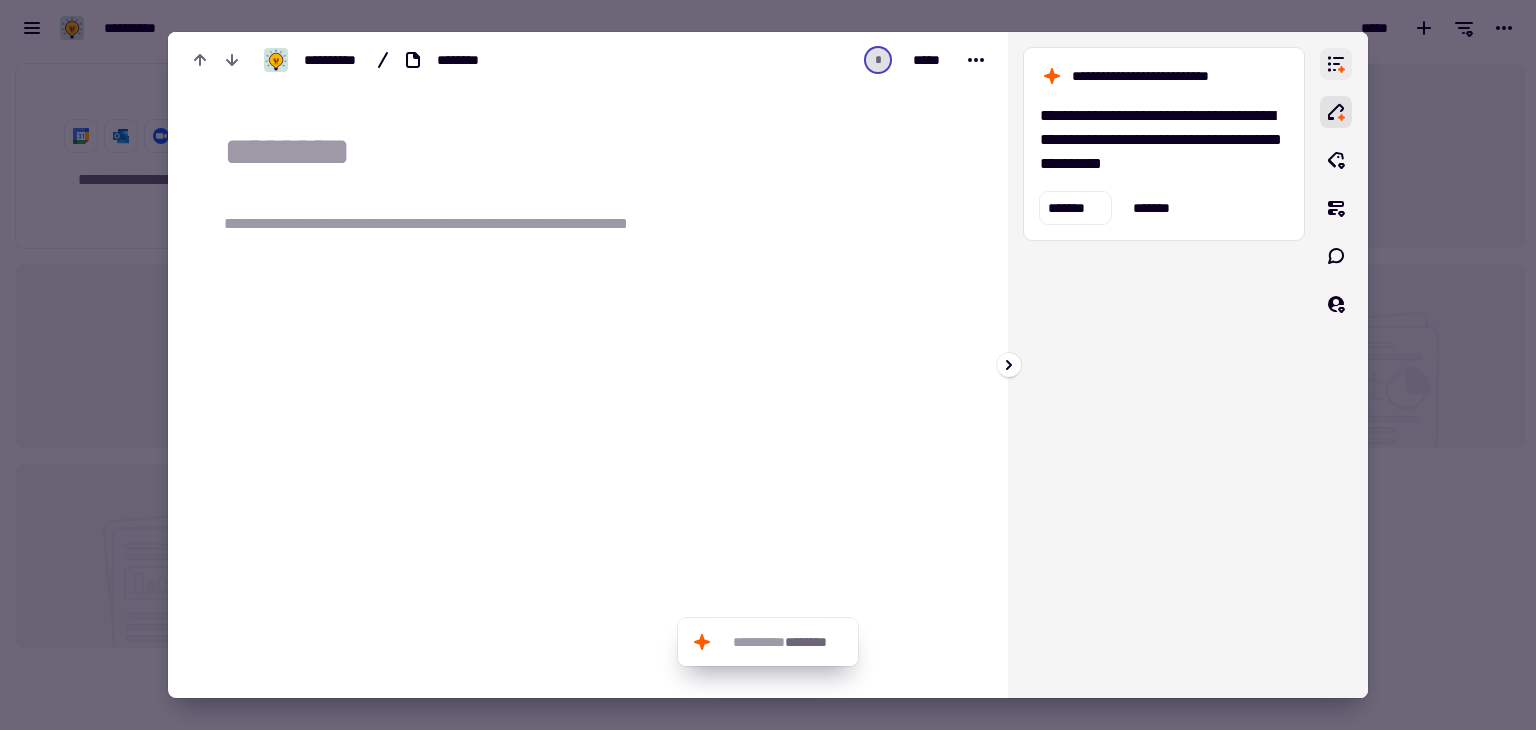 click 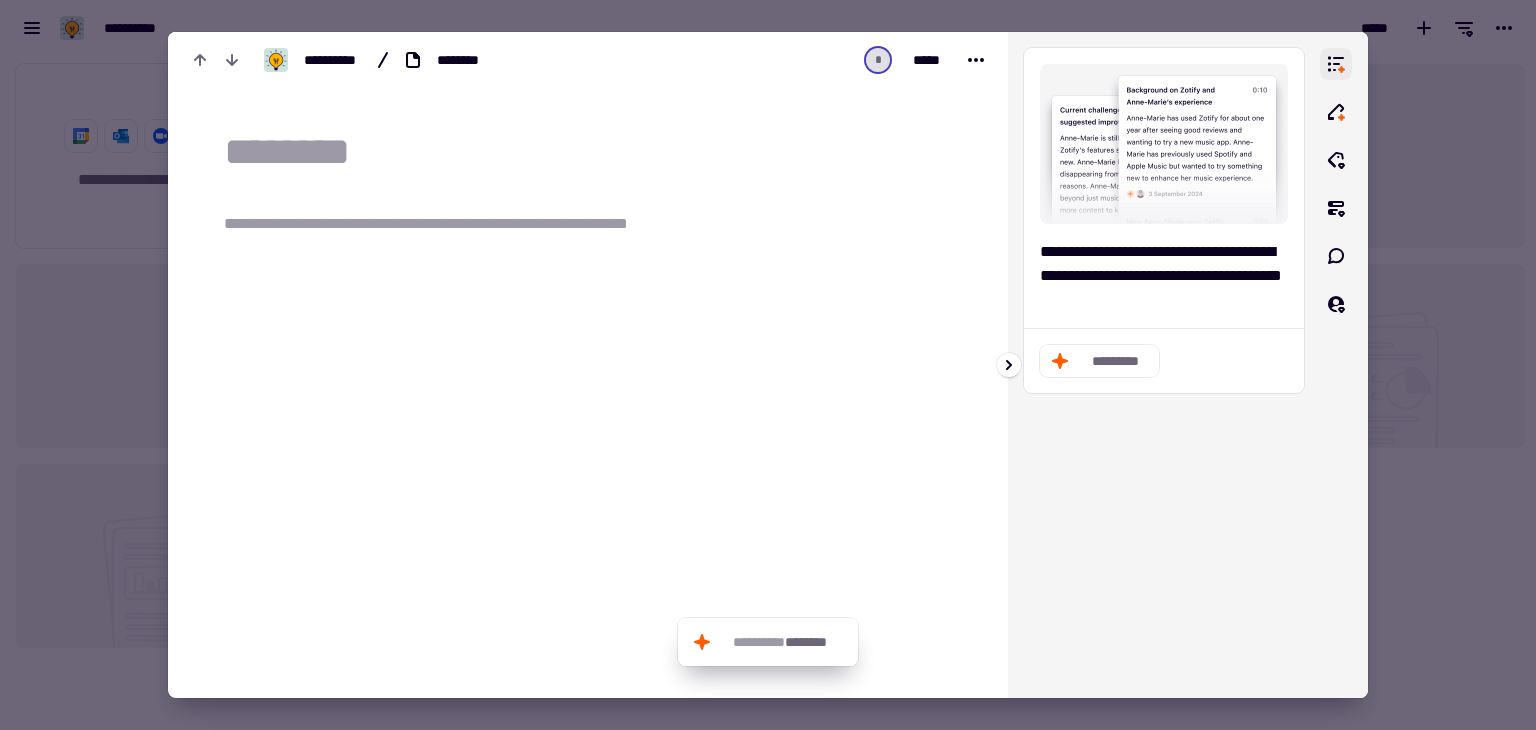 click 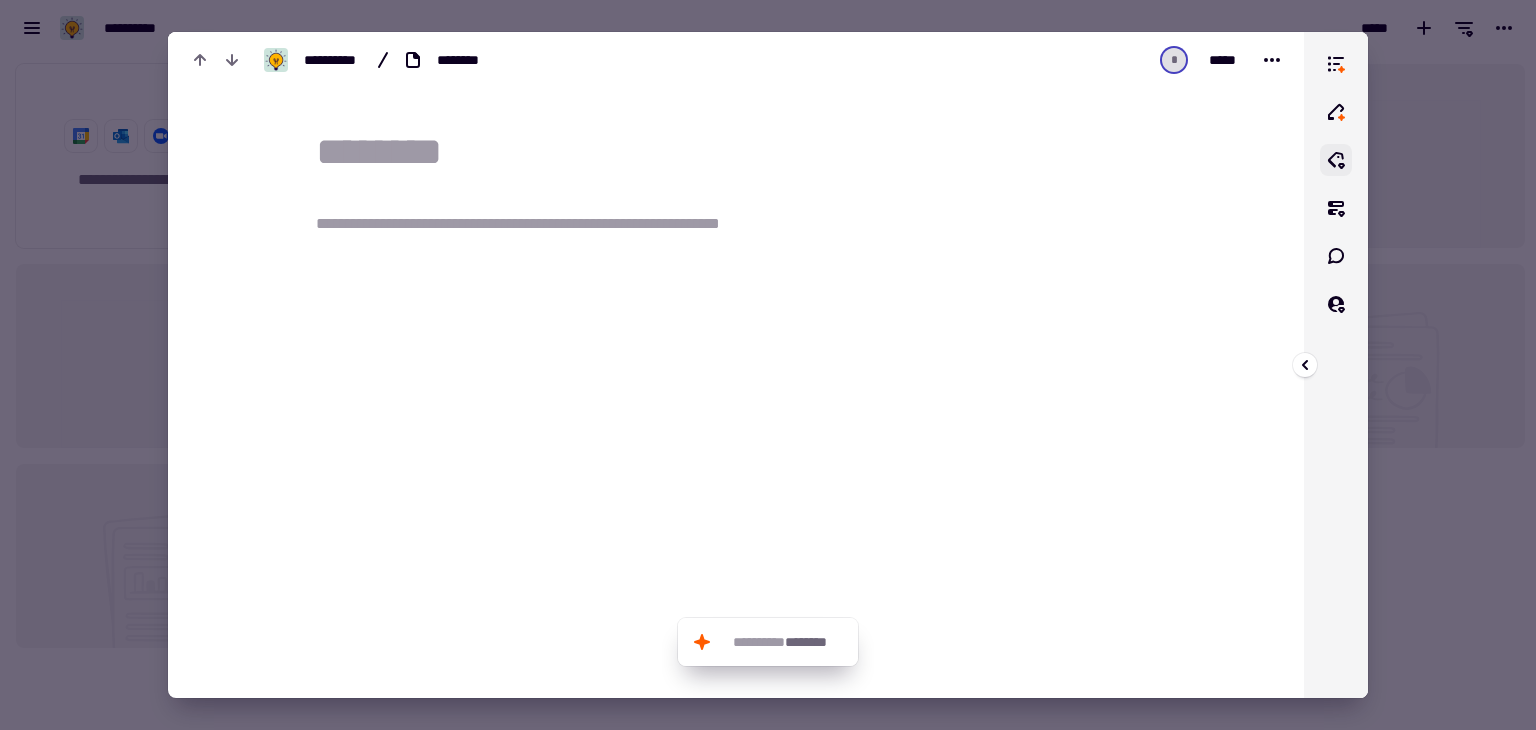 click 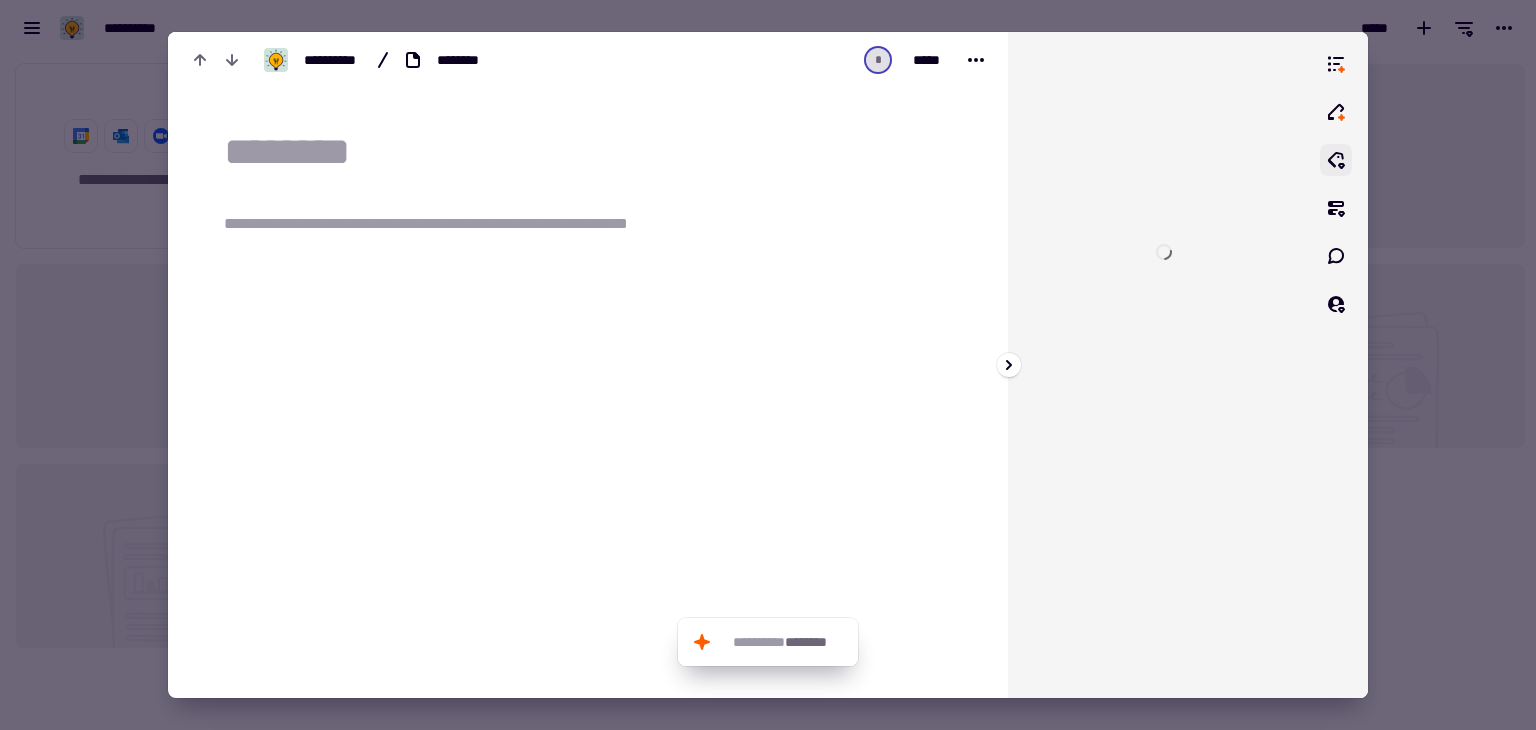 click 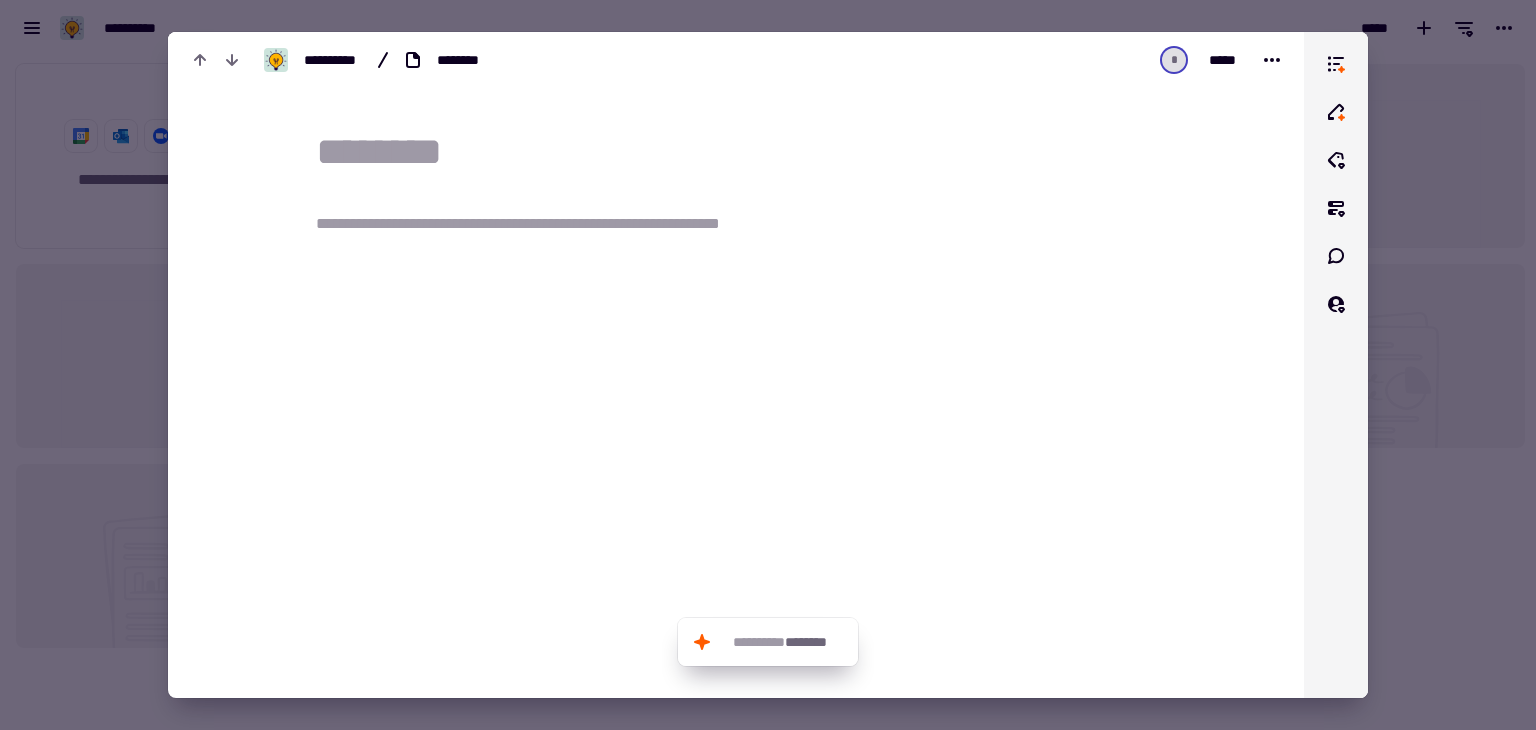 click at bounding box center (748, 153) 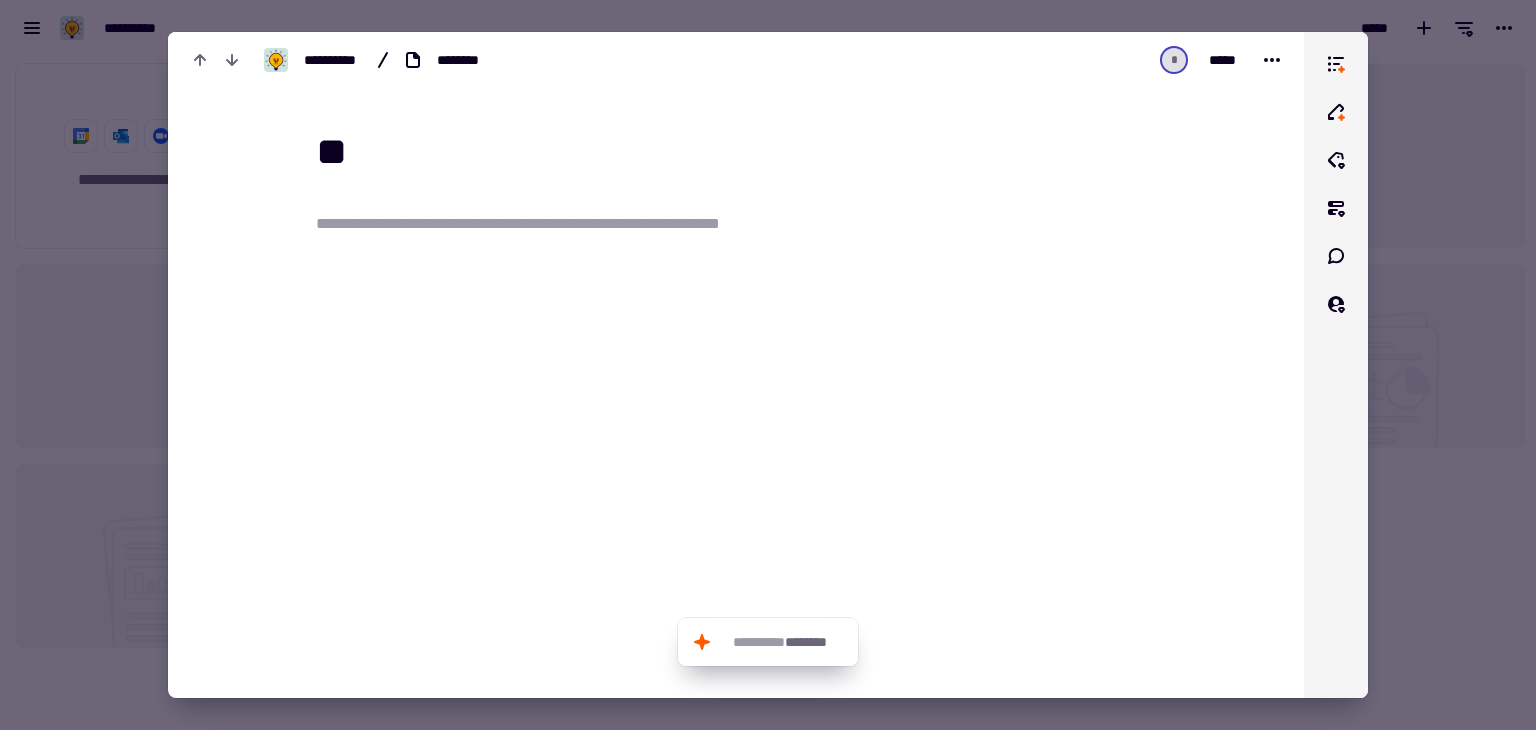 type on "*" 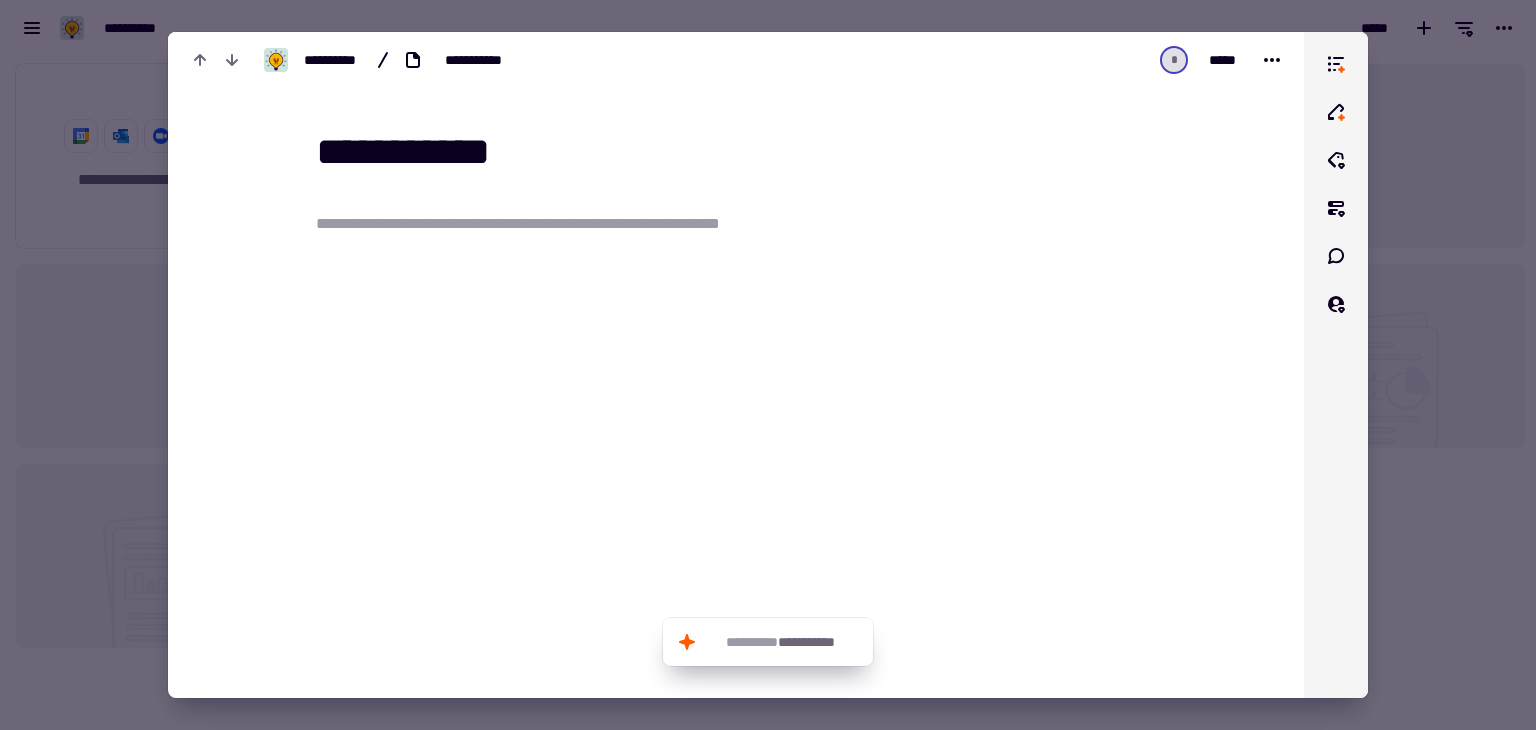 type on "**********" 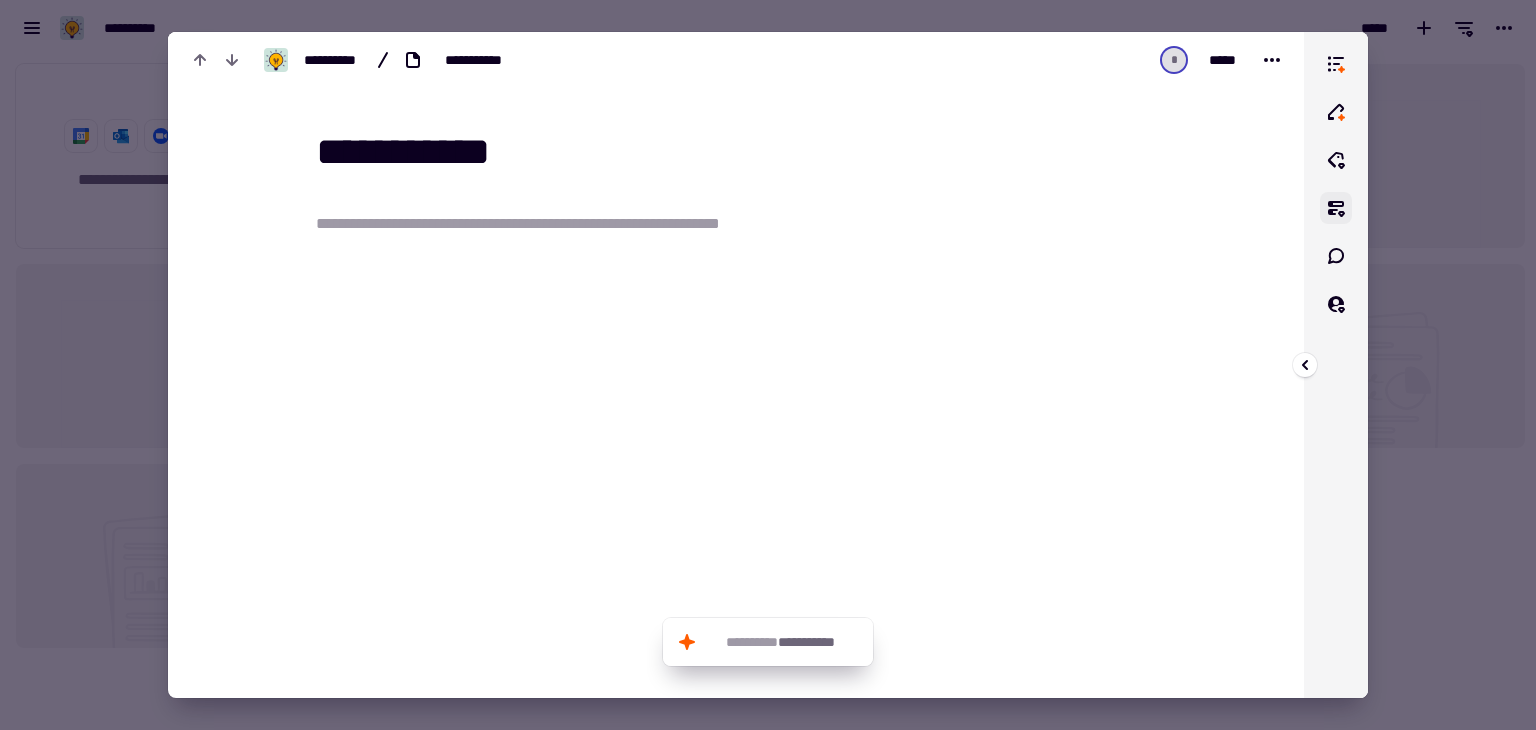 click 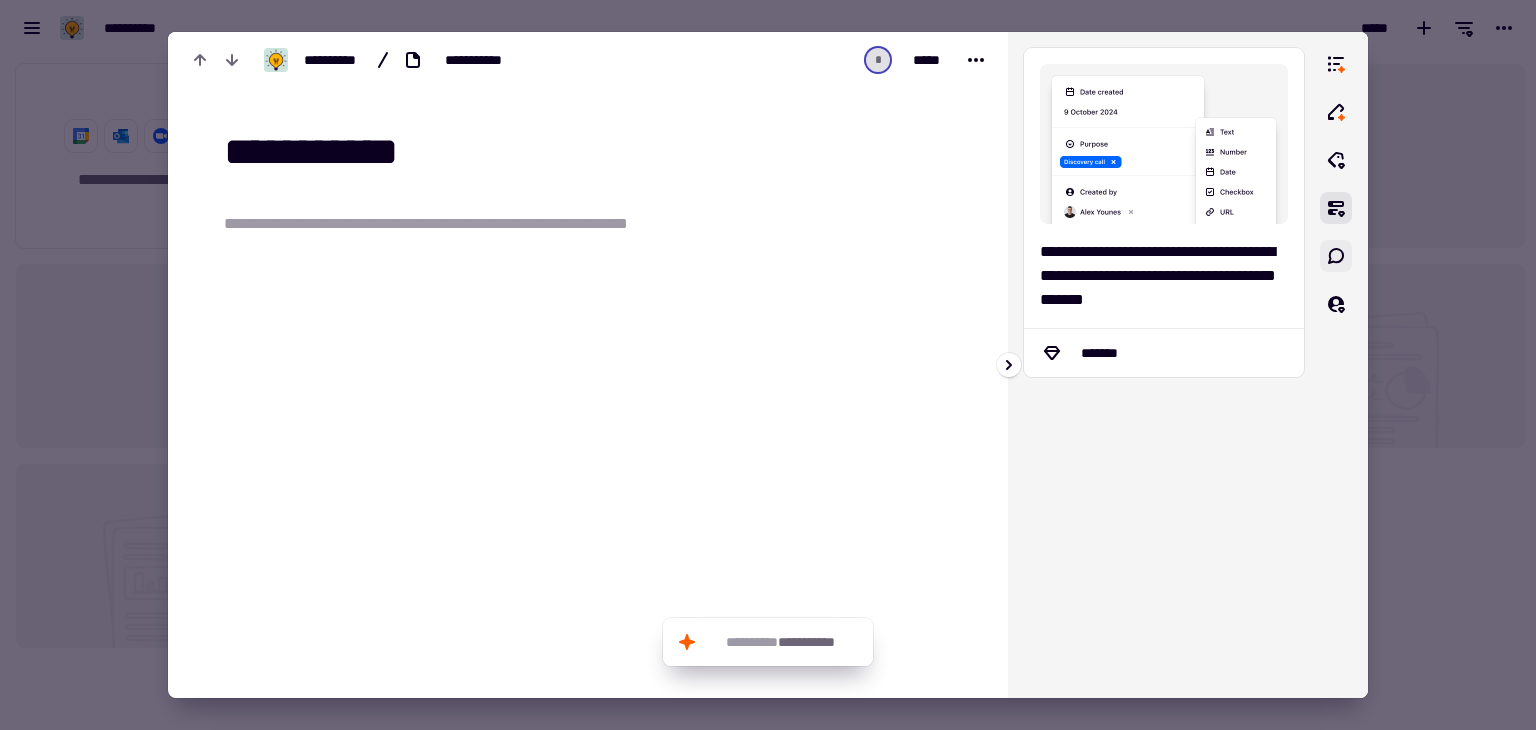 click 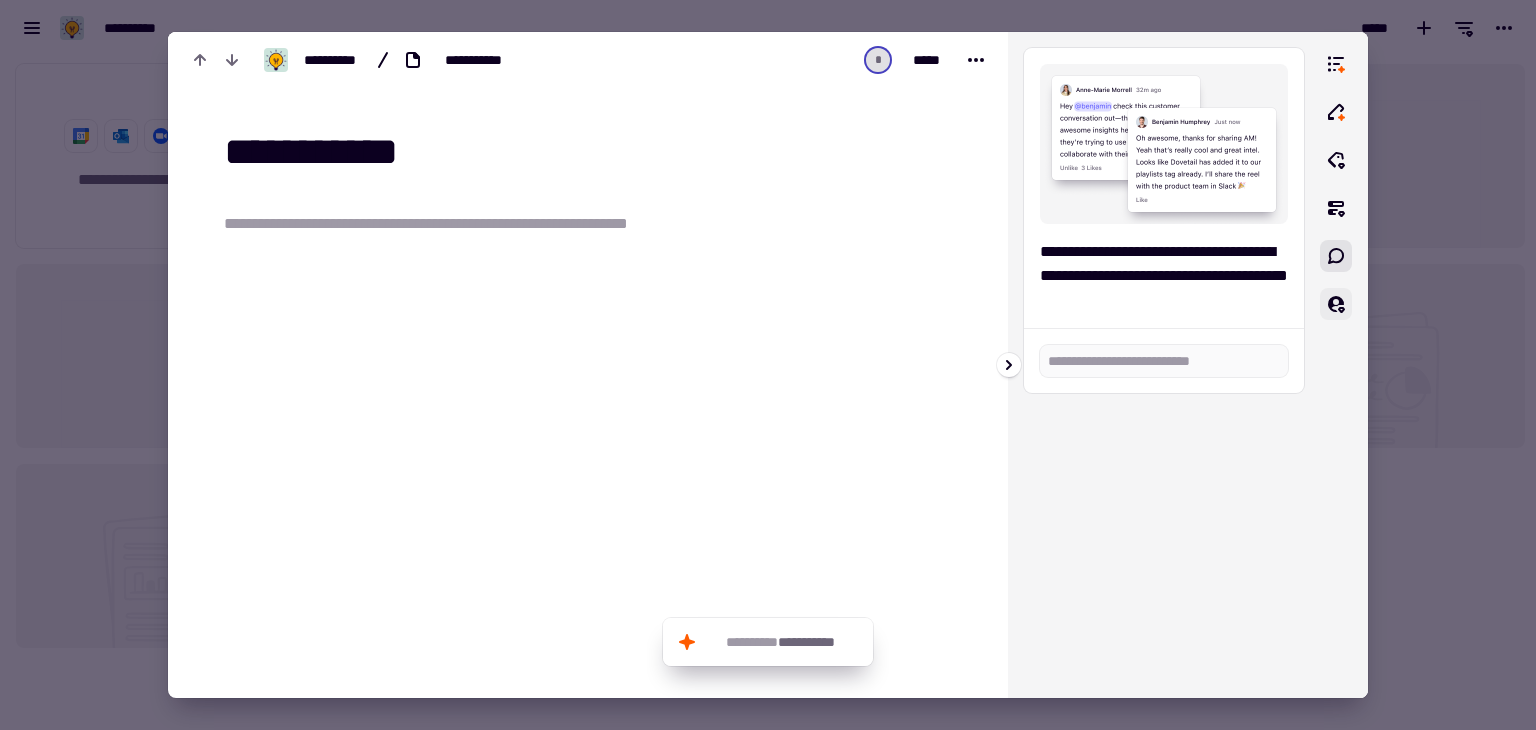 click 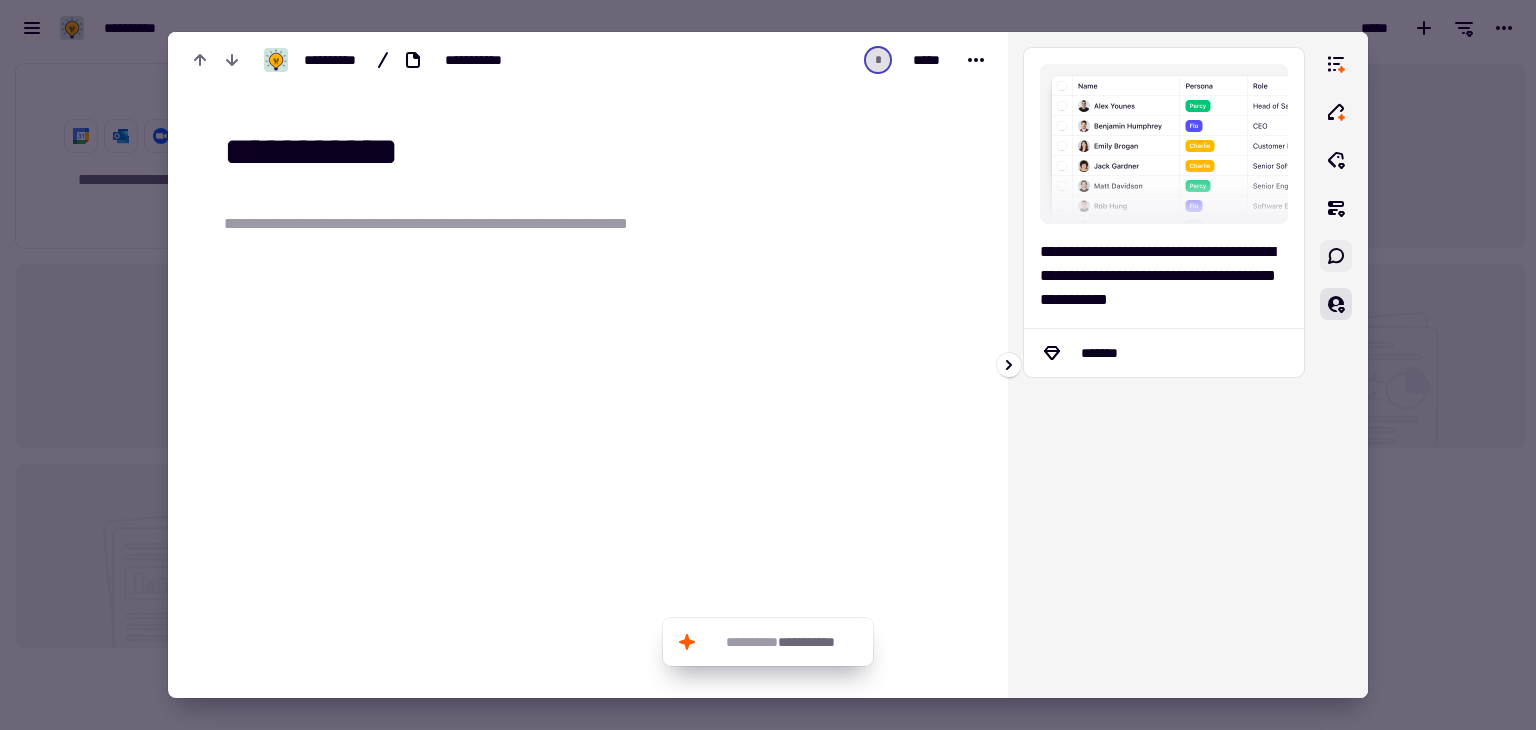 click 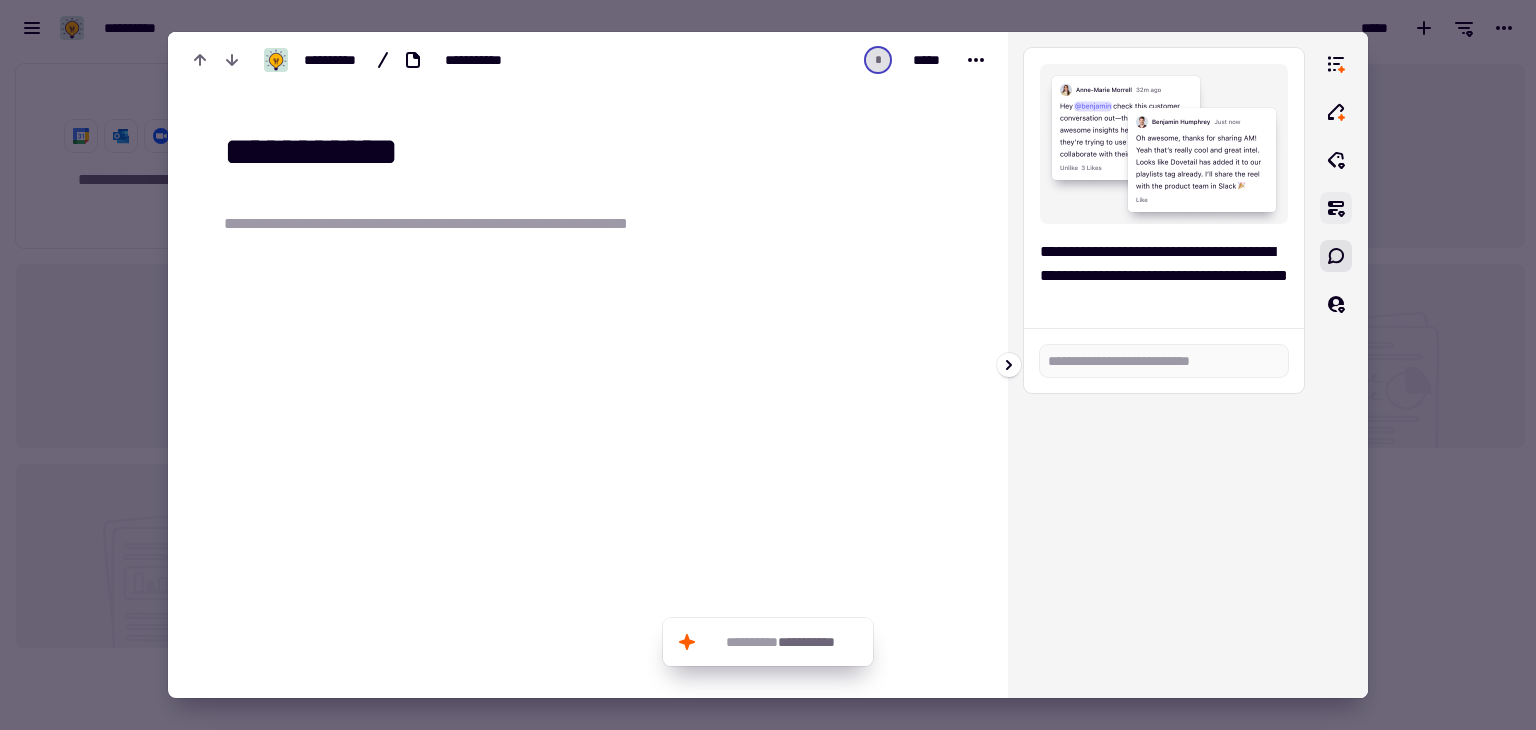 click 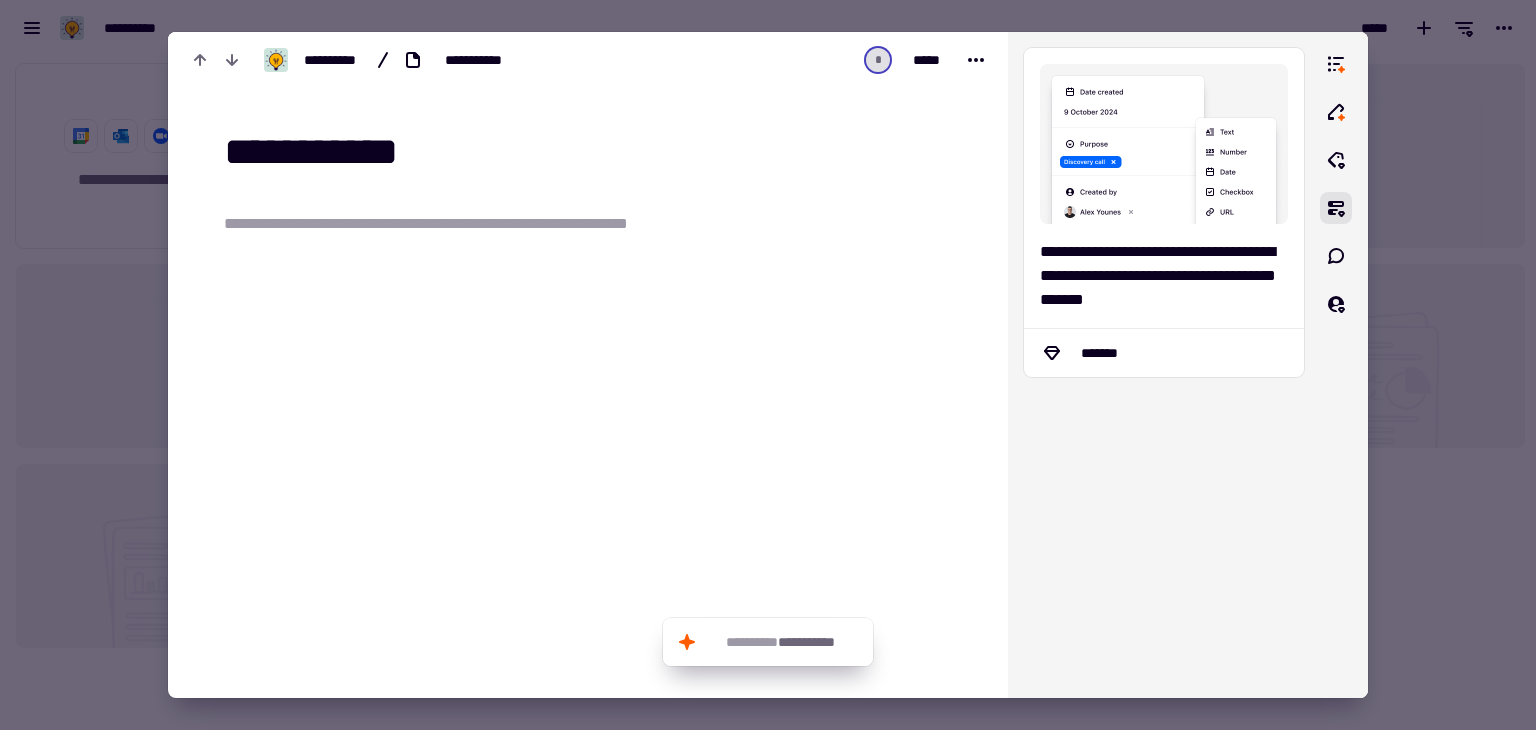 click at bounding box center (600, 363) 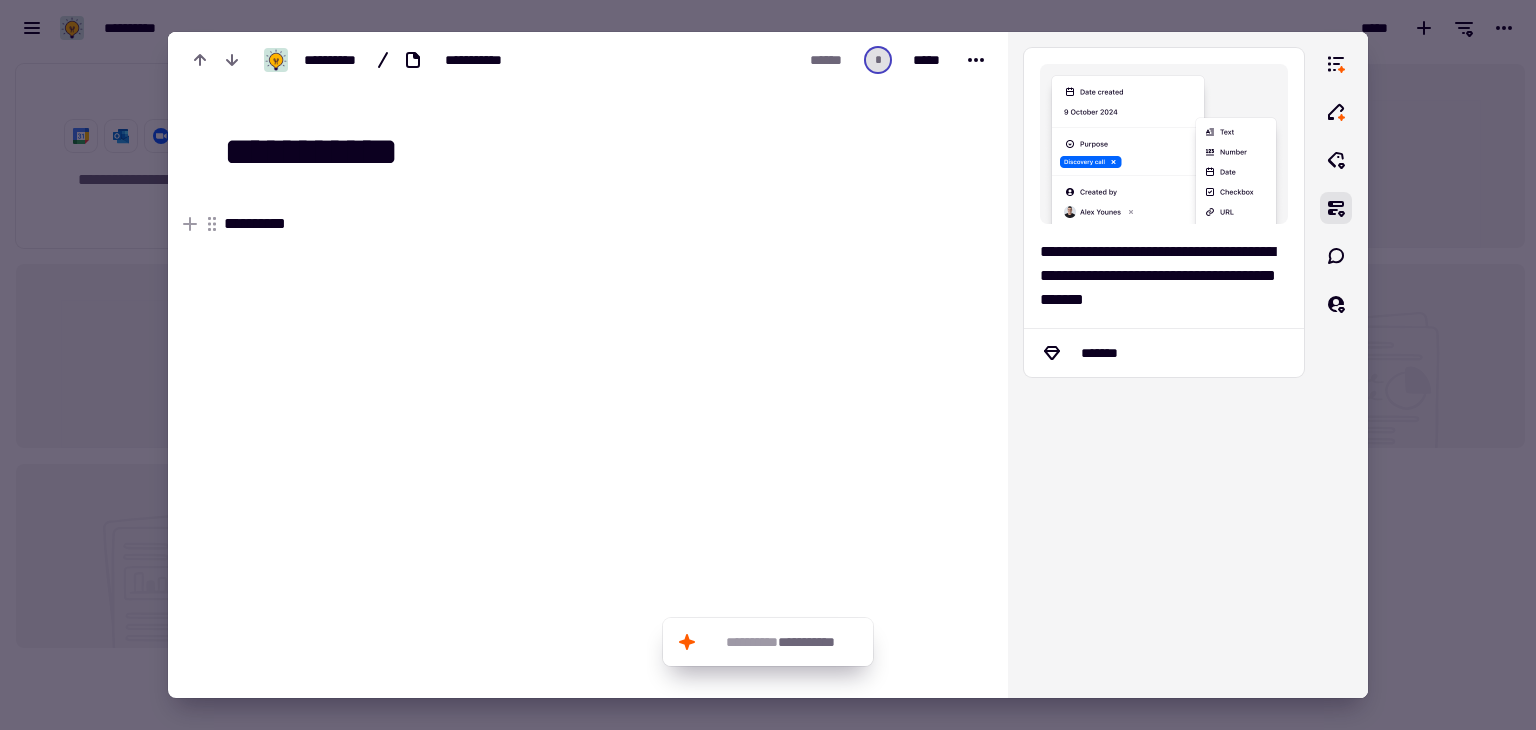 click on "**********" at bounding box center (513, 224) 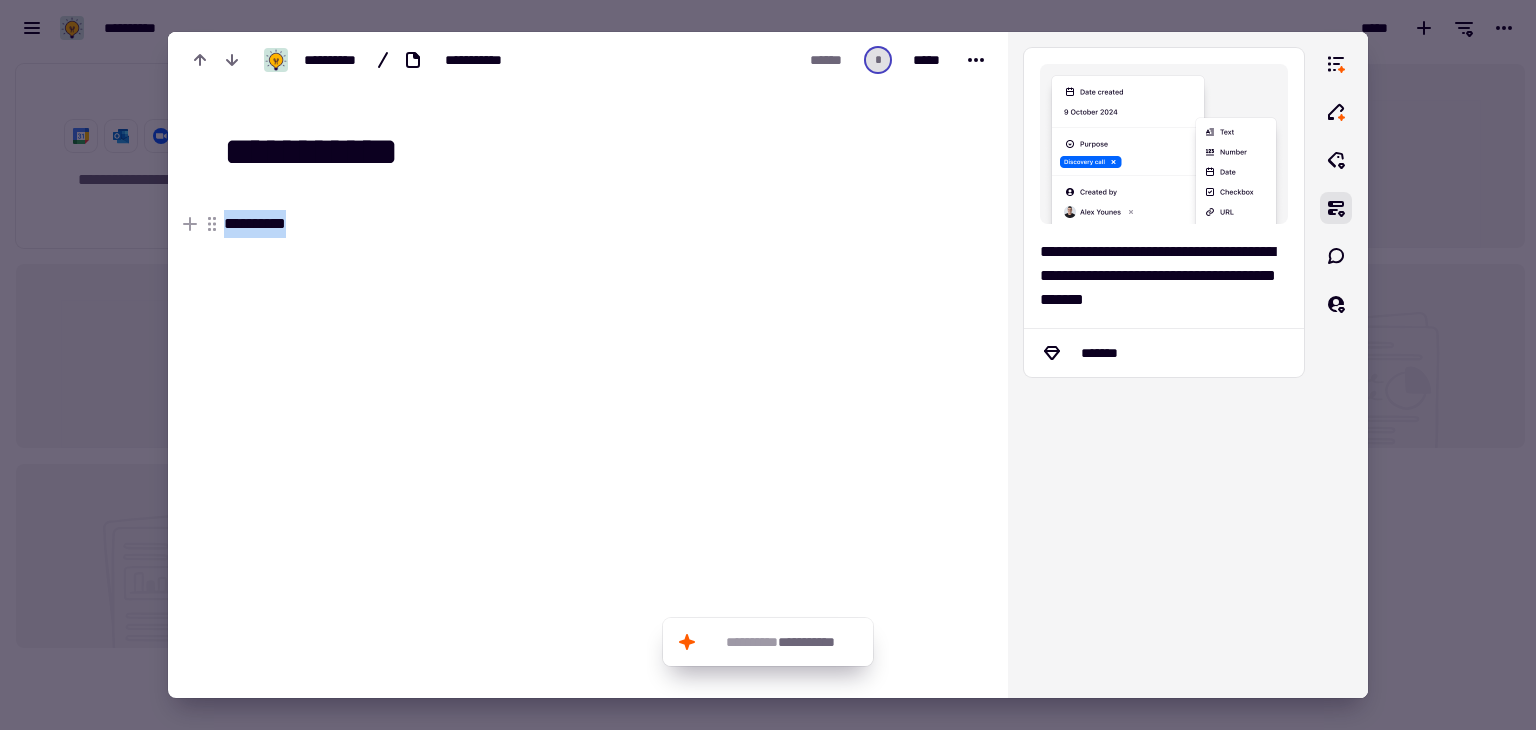 click on "**********" at bounding box center [513, 224] 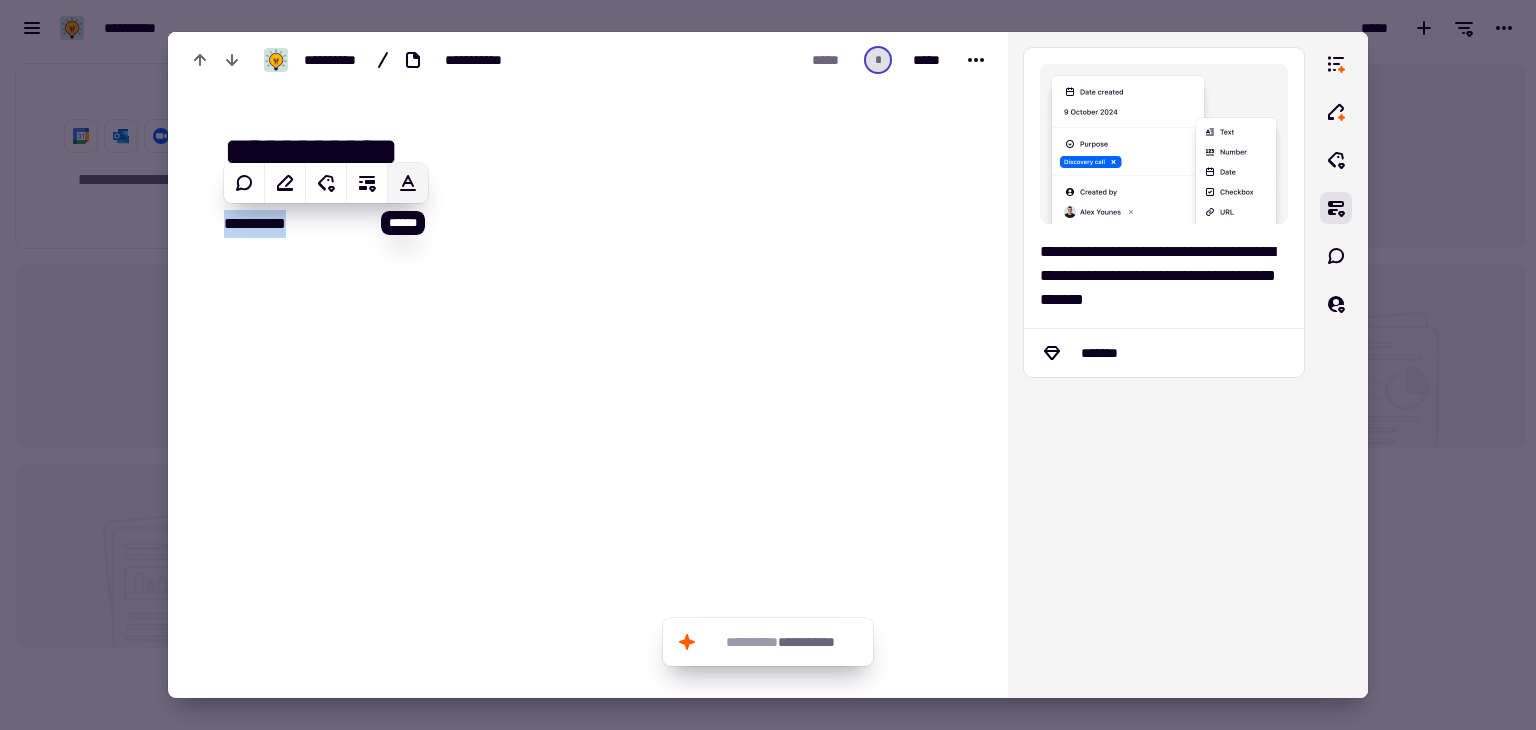 click 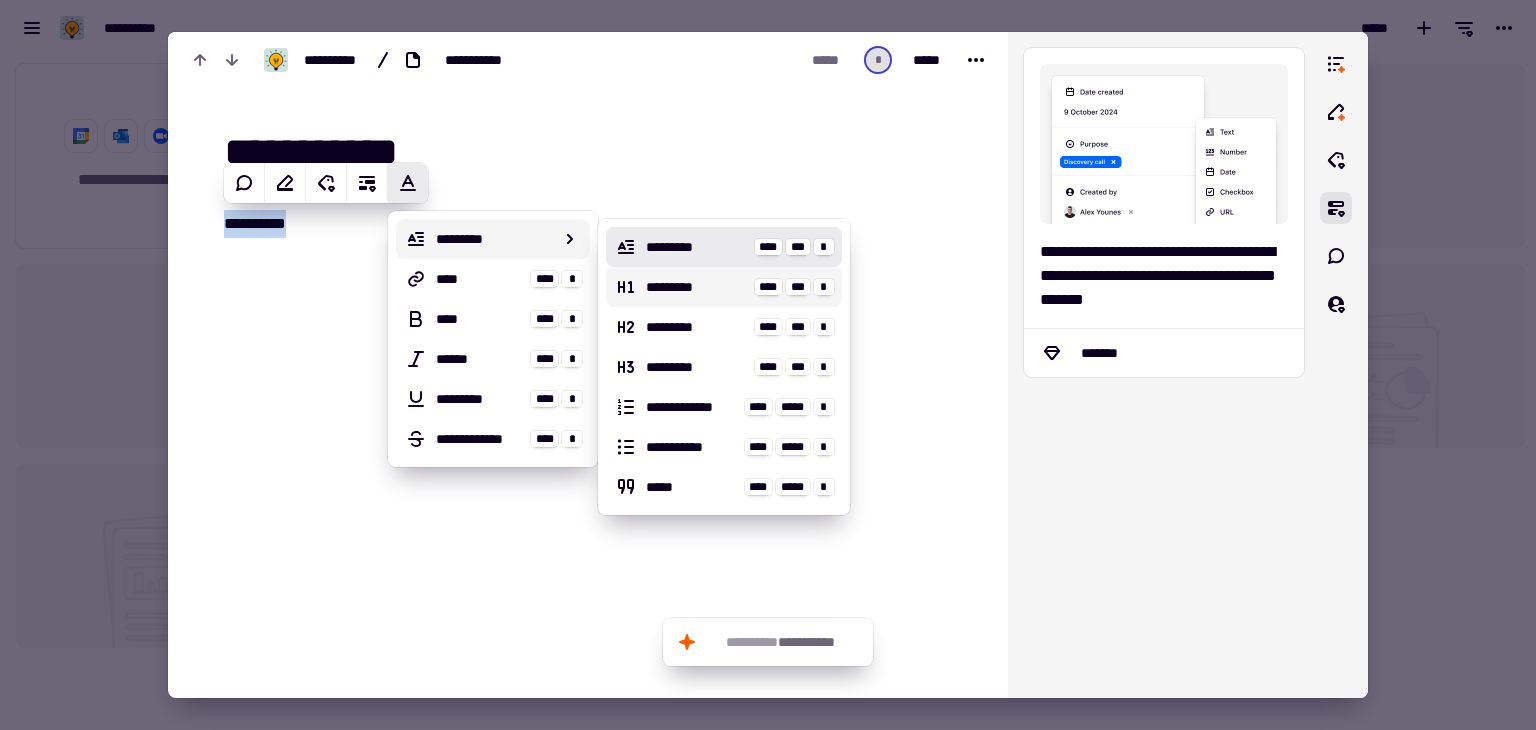 click on "*********" at bounding box center (696, 287) 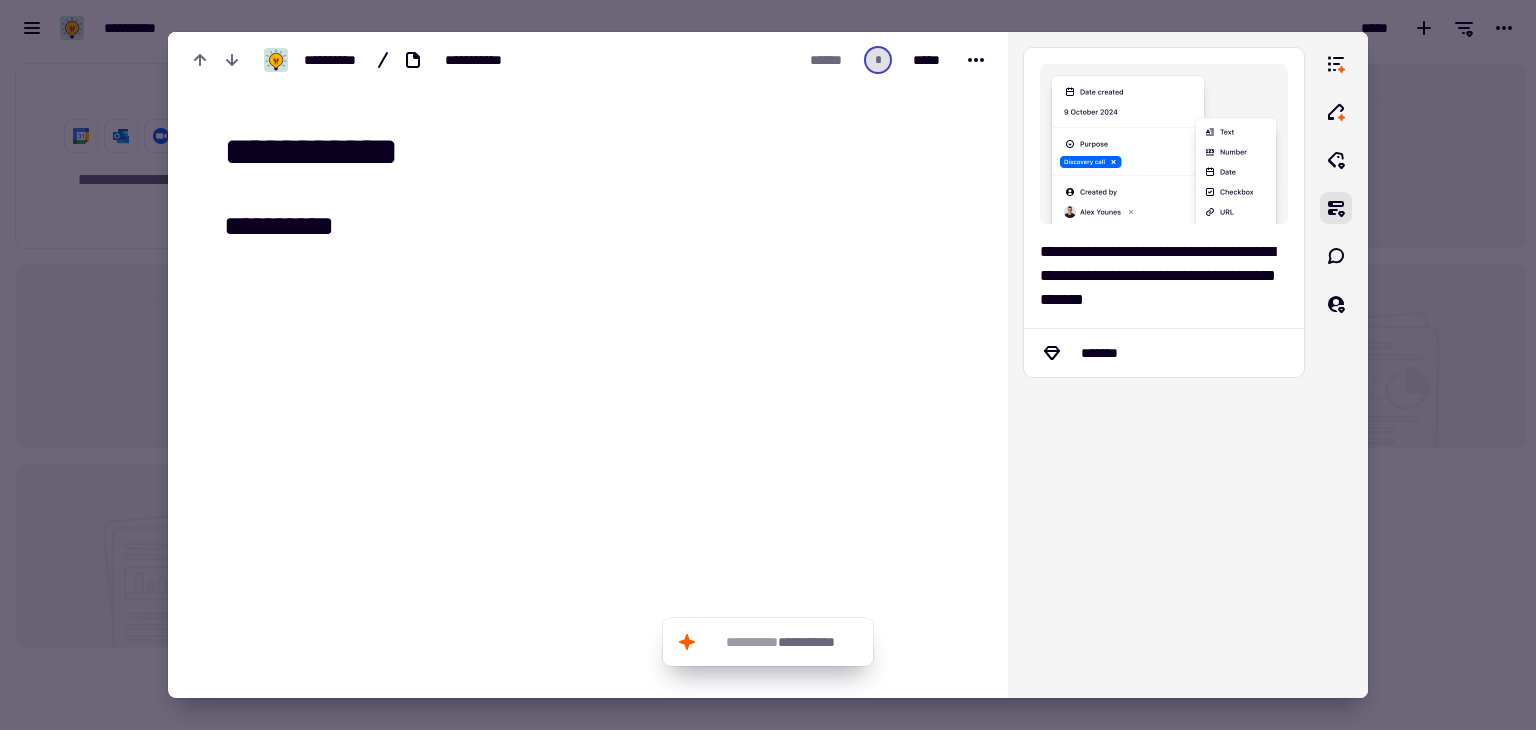 click on "**********" at bounding box center (501, 347) 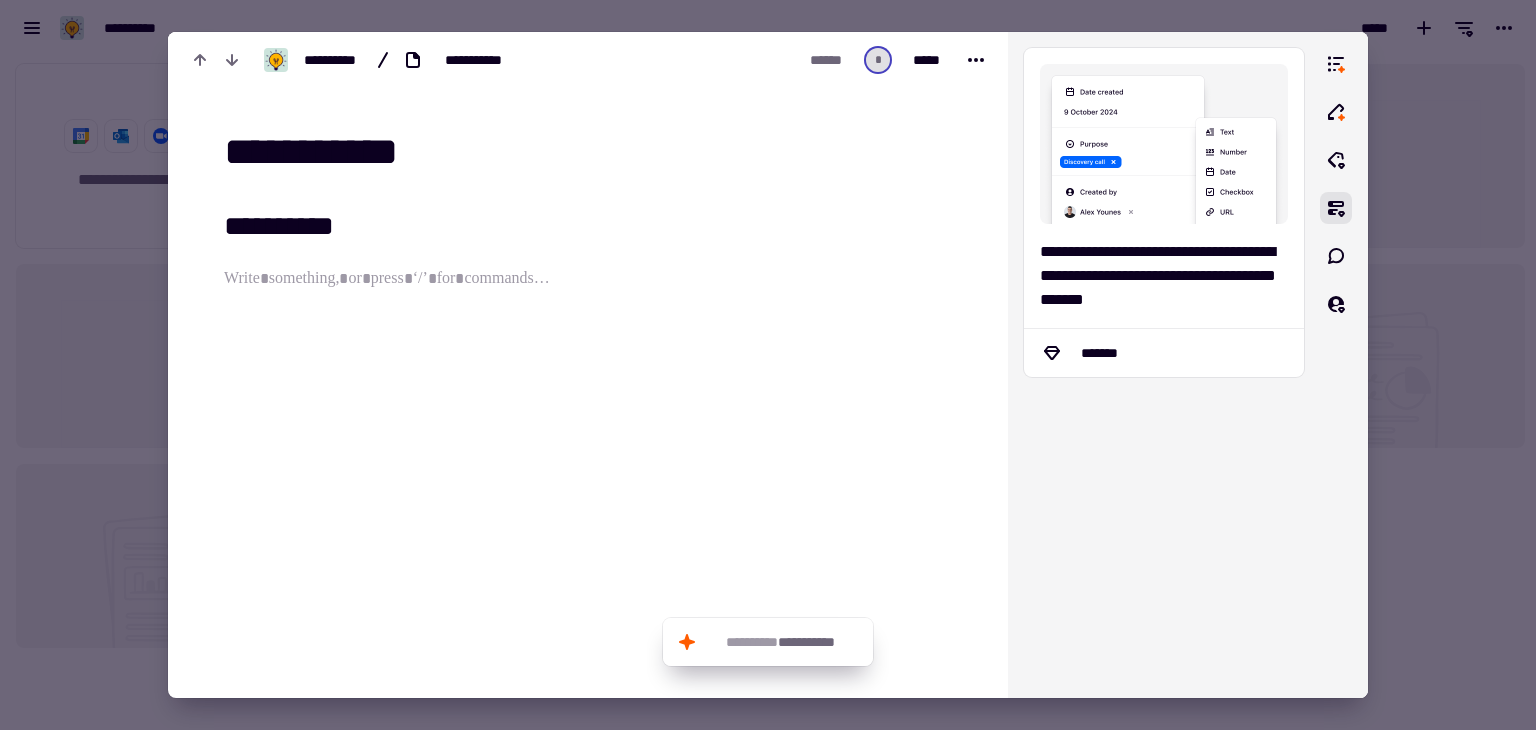 click on "**********" at bounding box center (600, 153) 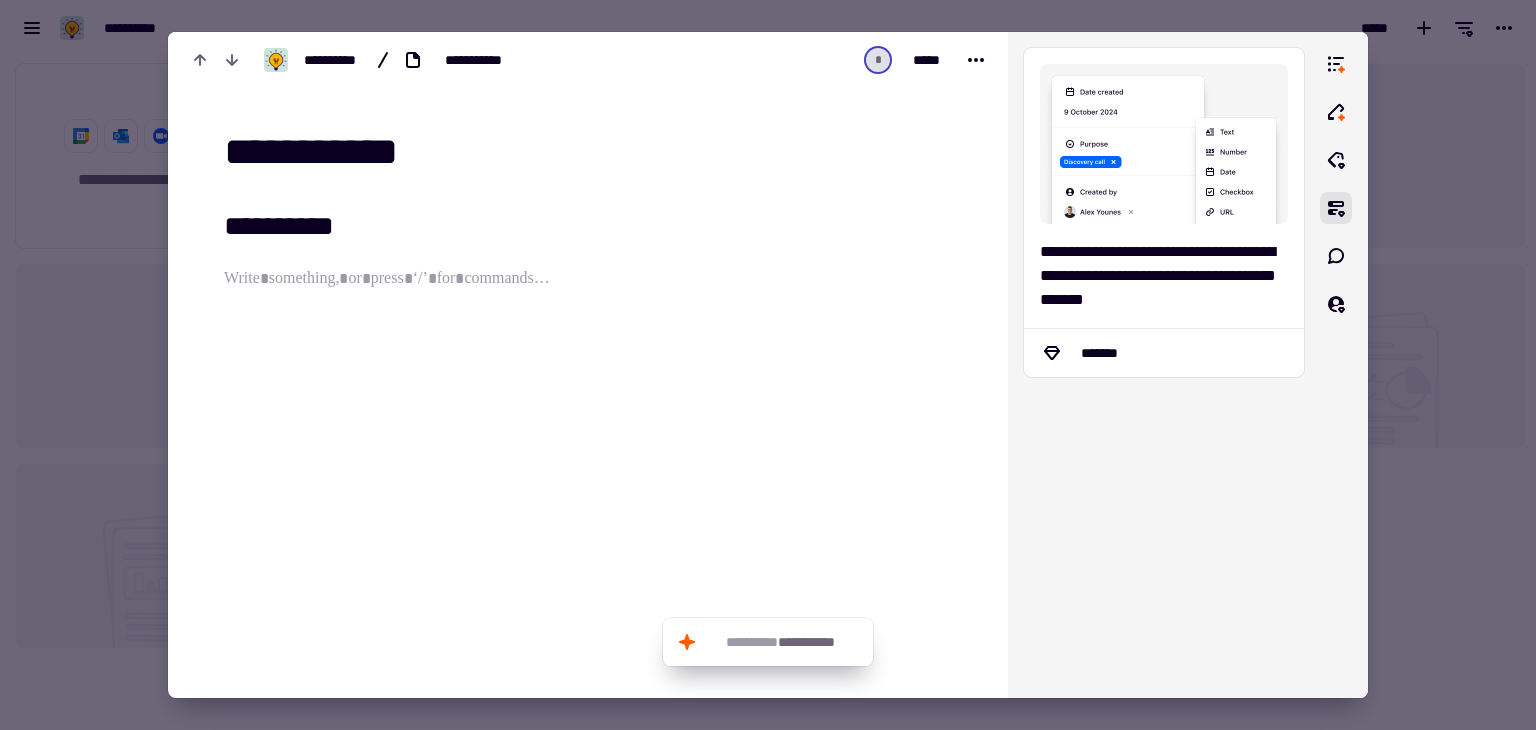 click on "**********" at bounding box center (600, 153) 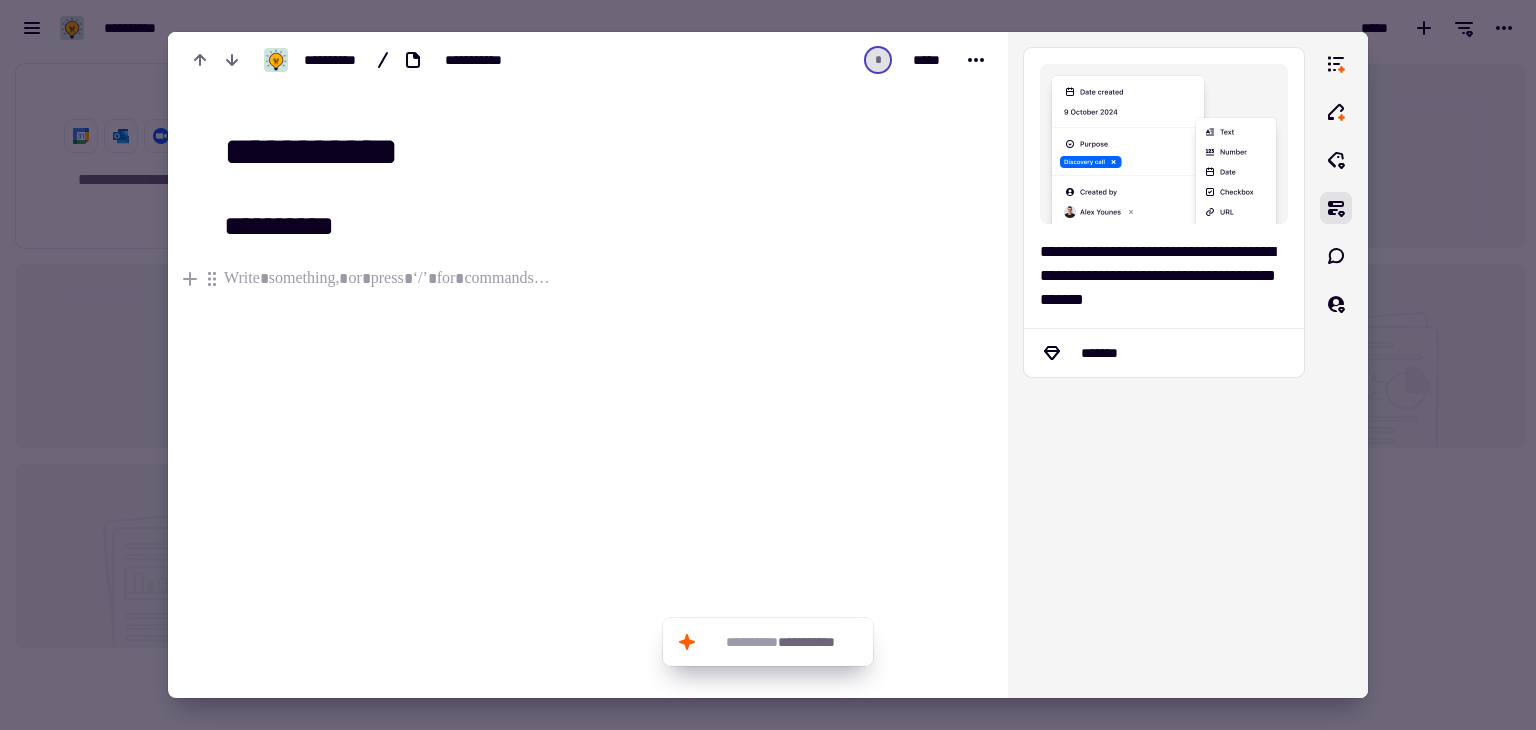 click at bounding box center (513, 279) 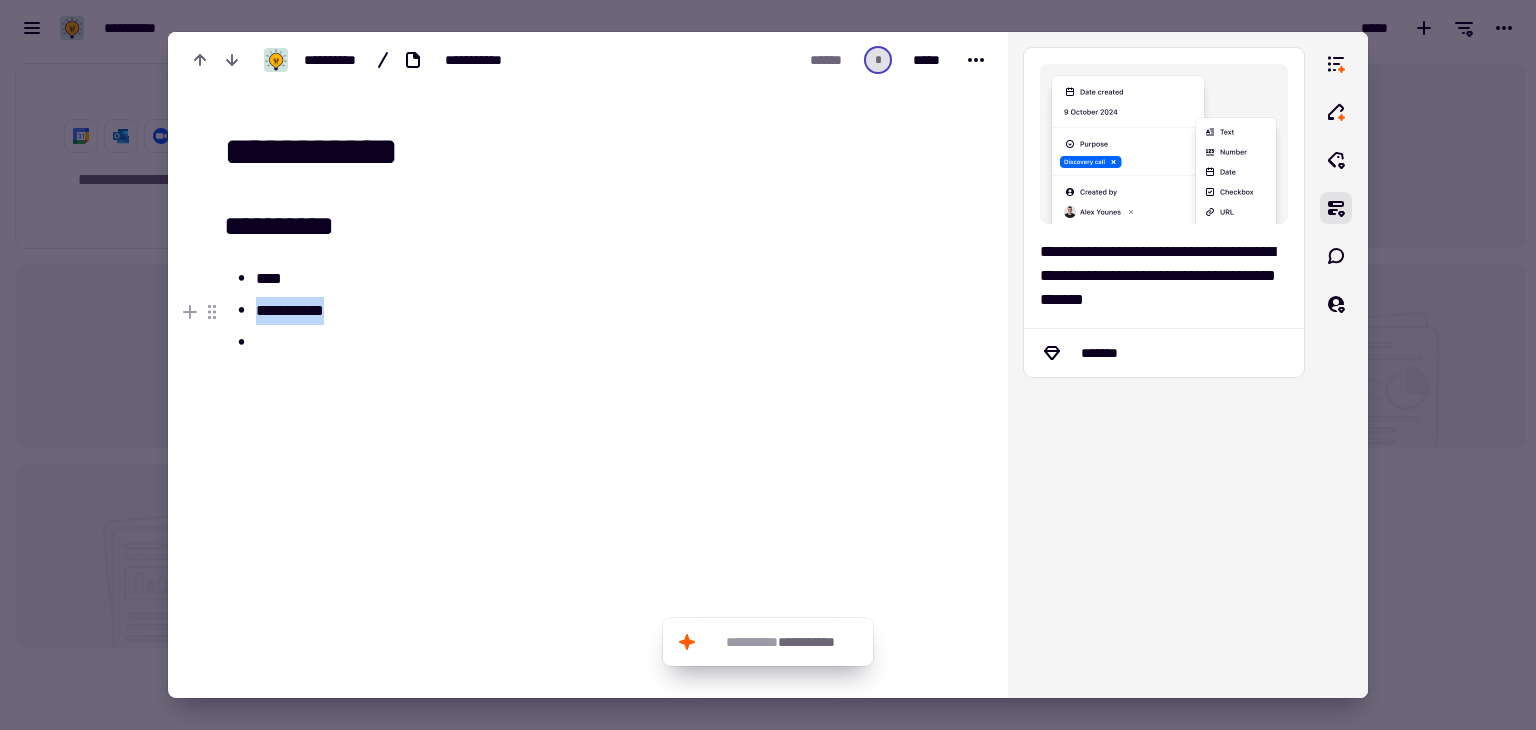 drag, startPoint x: 380, startPoint y: 320, endPoint x: 225, endPoint y: 313, distance: 155.15799 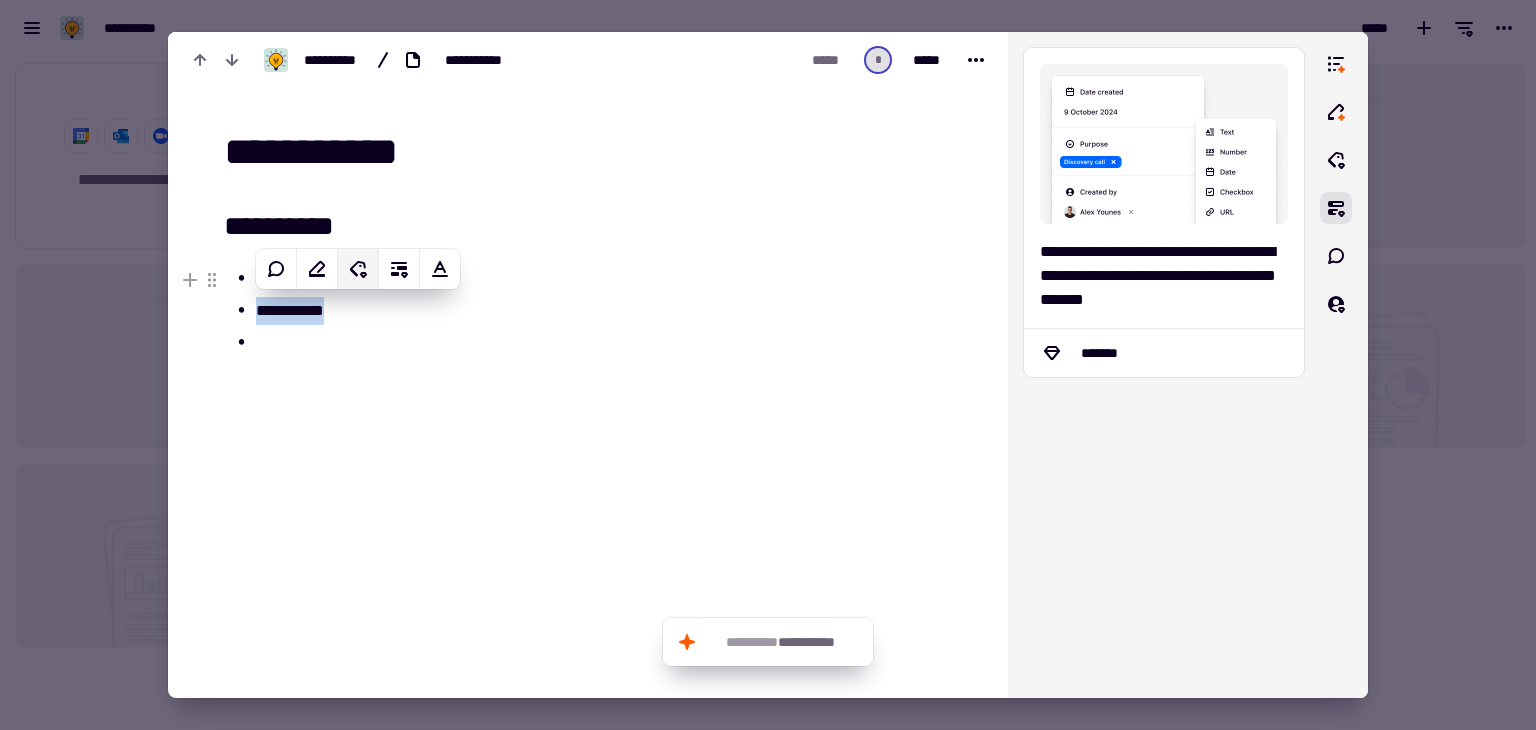 click 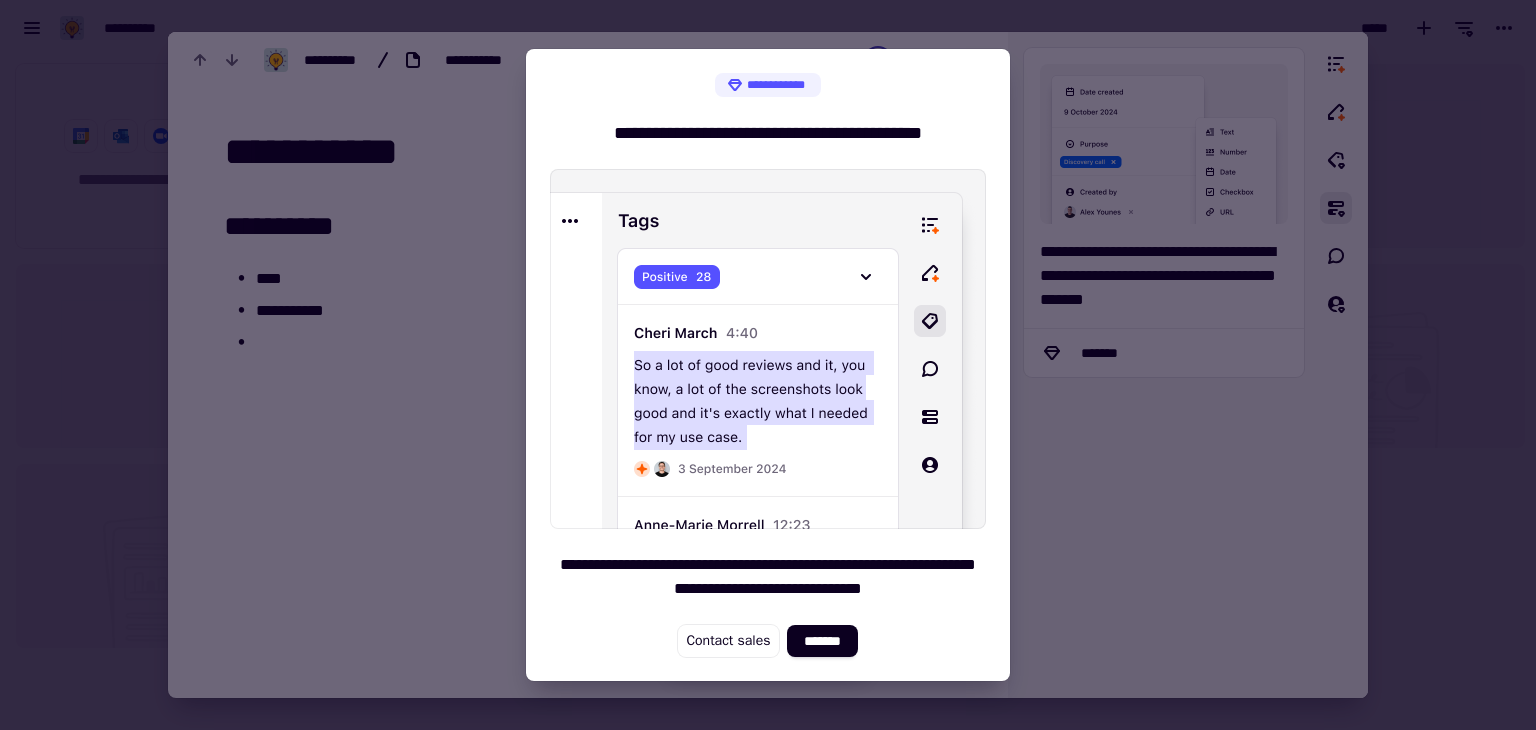 click at bounding box center (768, 365) 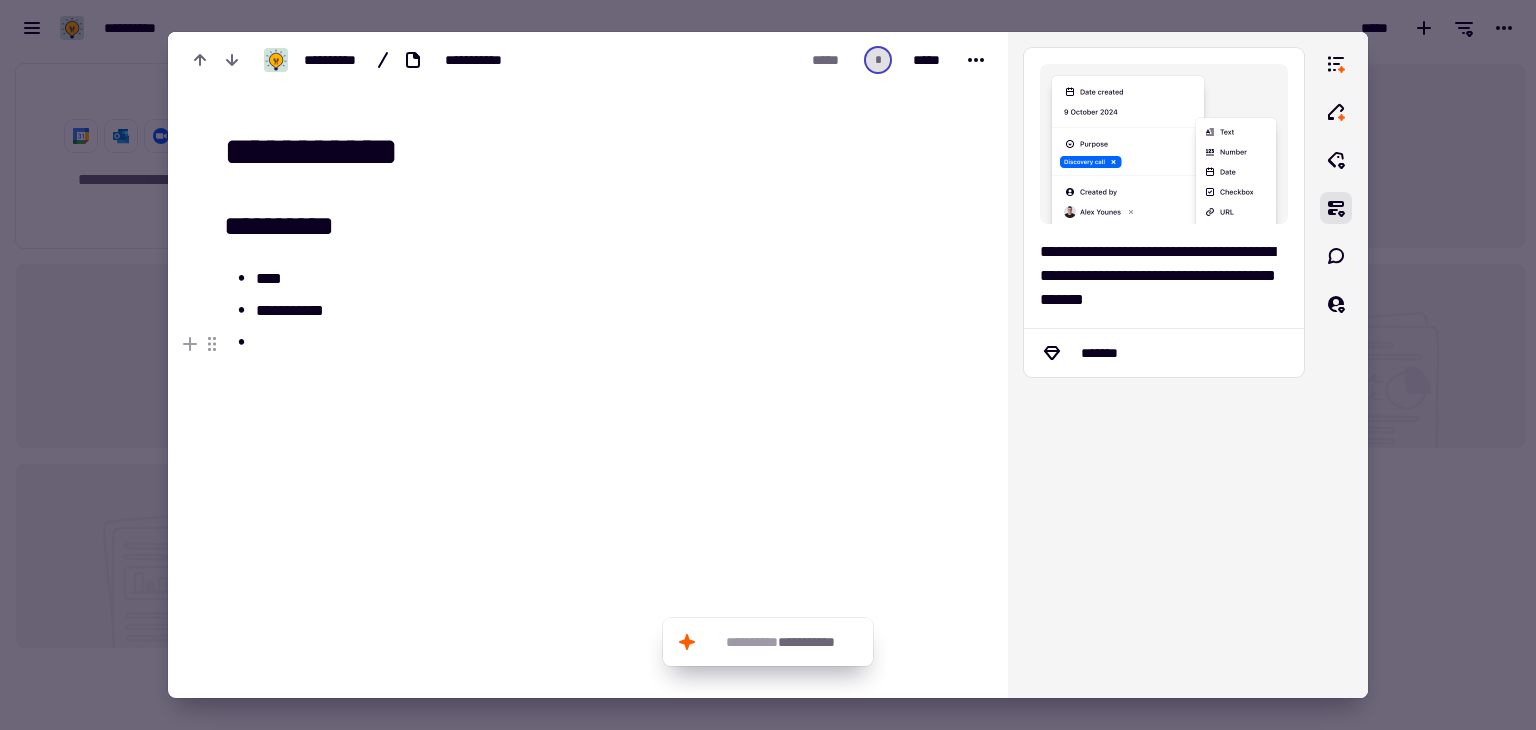 click at bounding box center [529, 343] 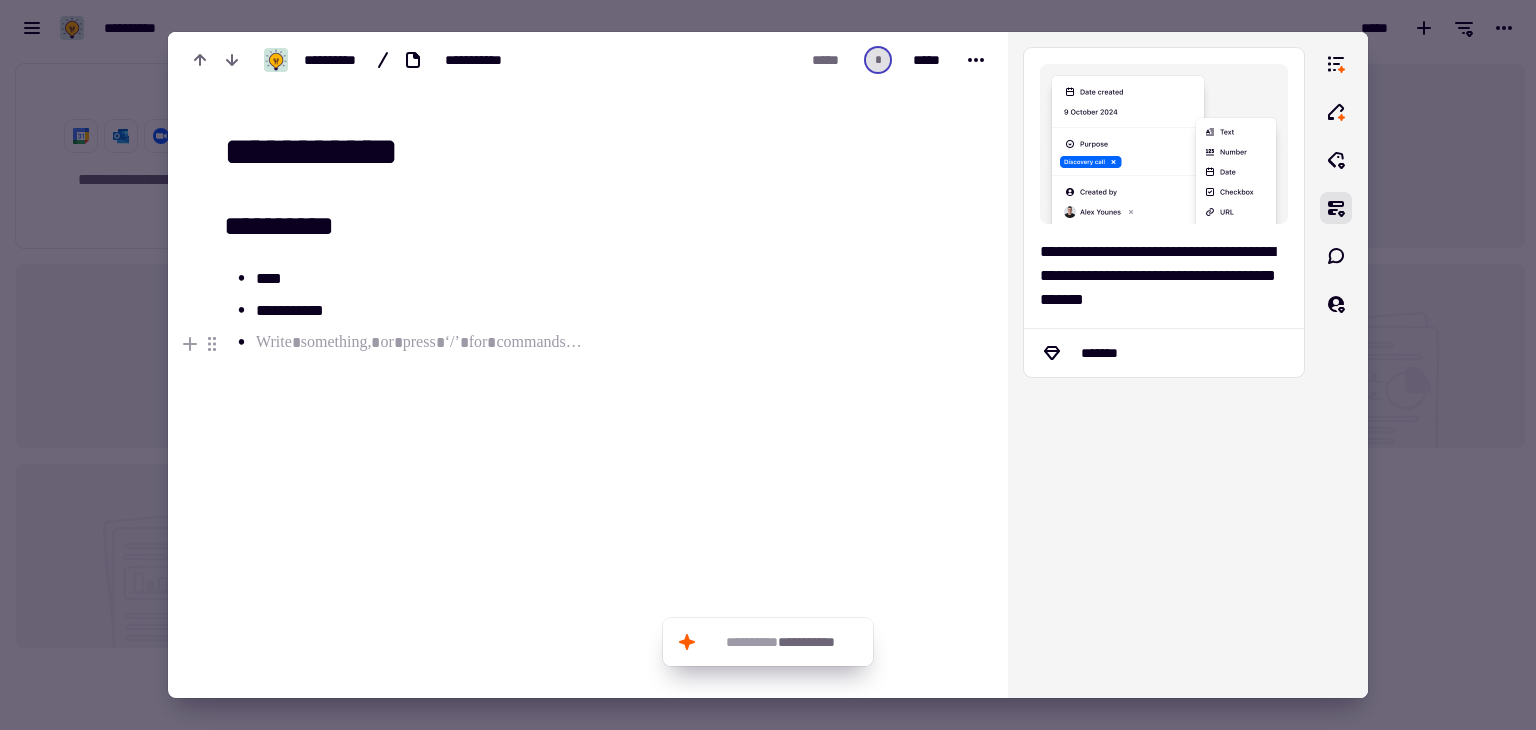 click at bounding box center (529, 343) 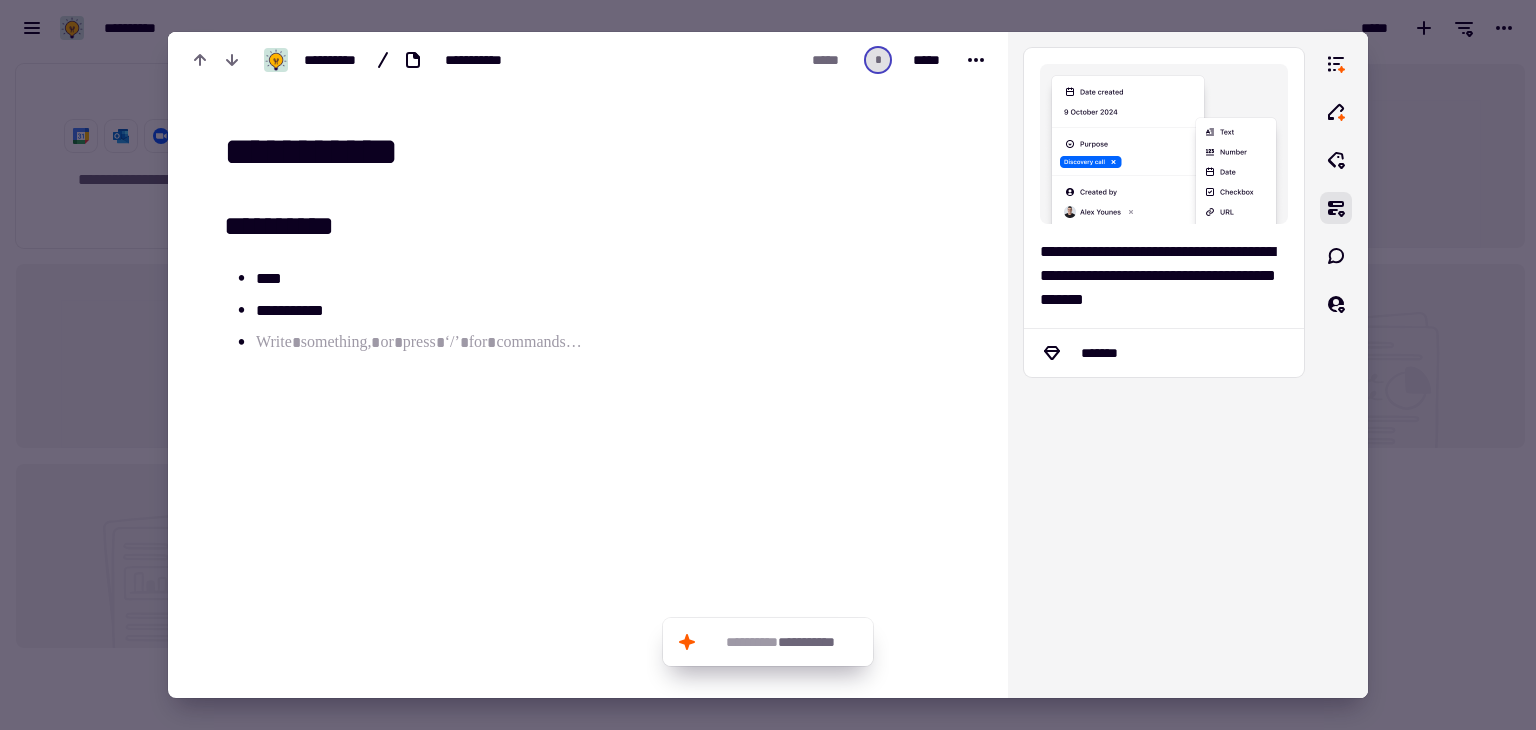click on "**********" at bounding box center [529, 311] 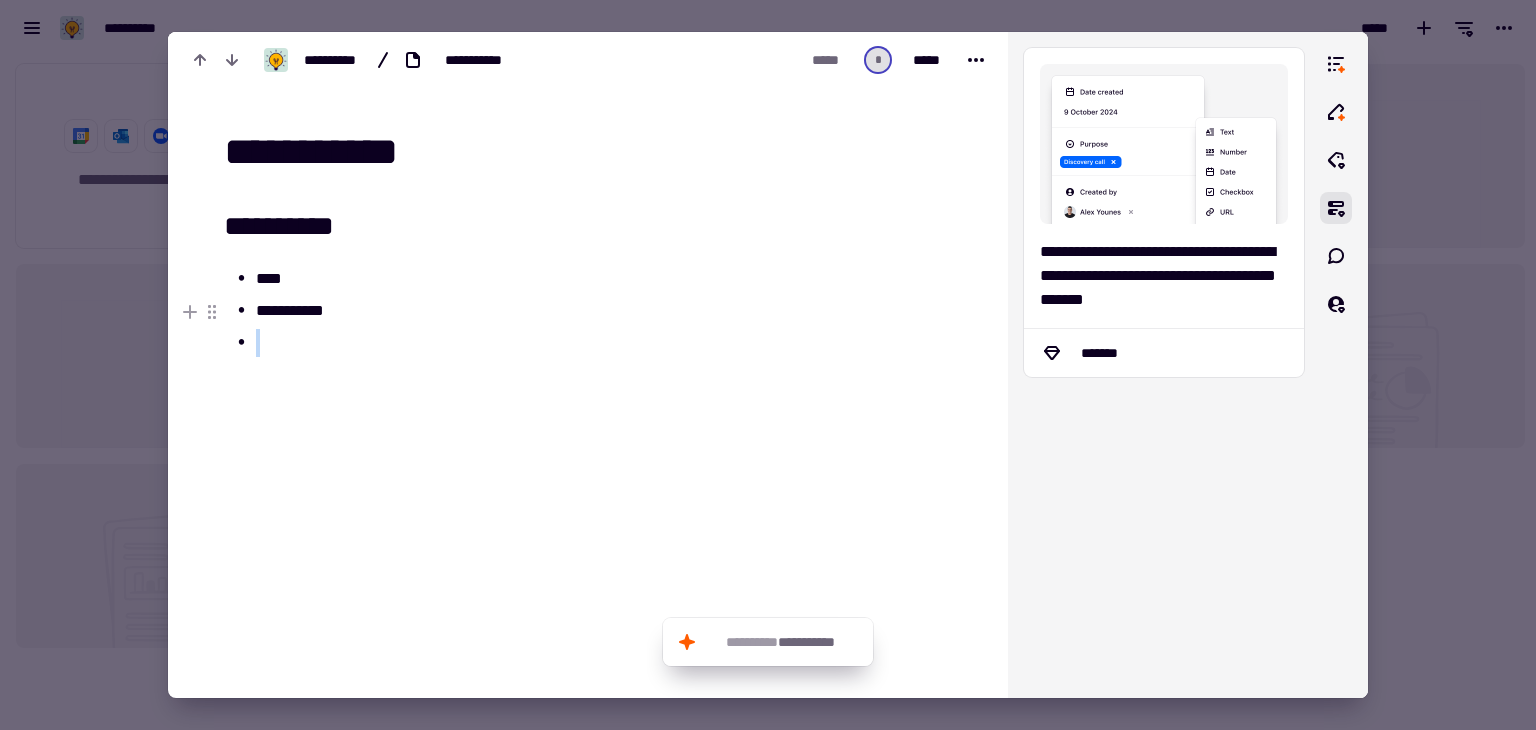 click on "**********" at bounding box center [529, 311] 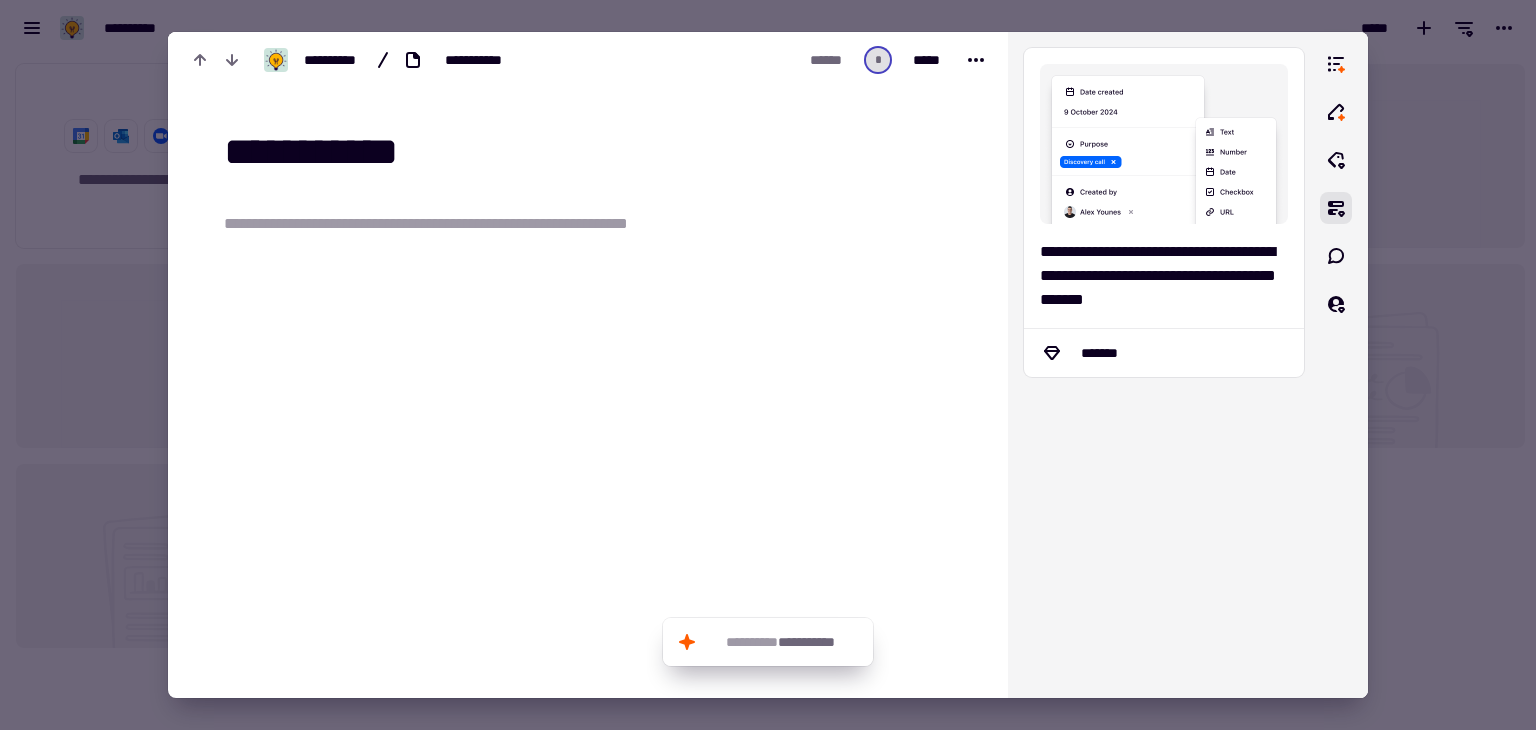 click on "**********" at bounding box center (600, 153) 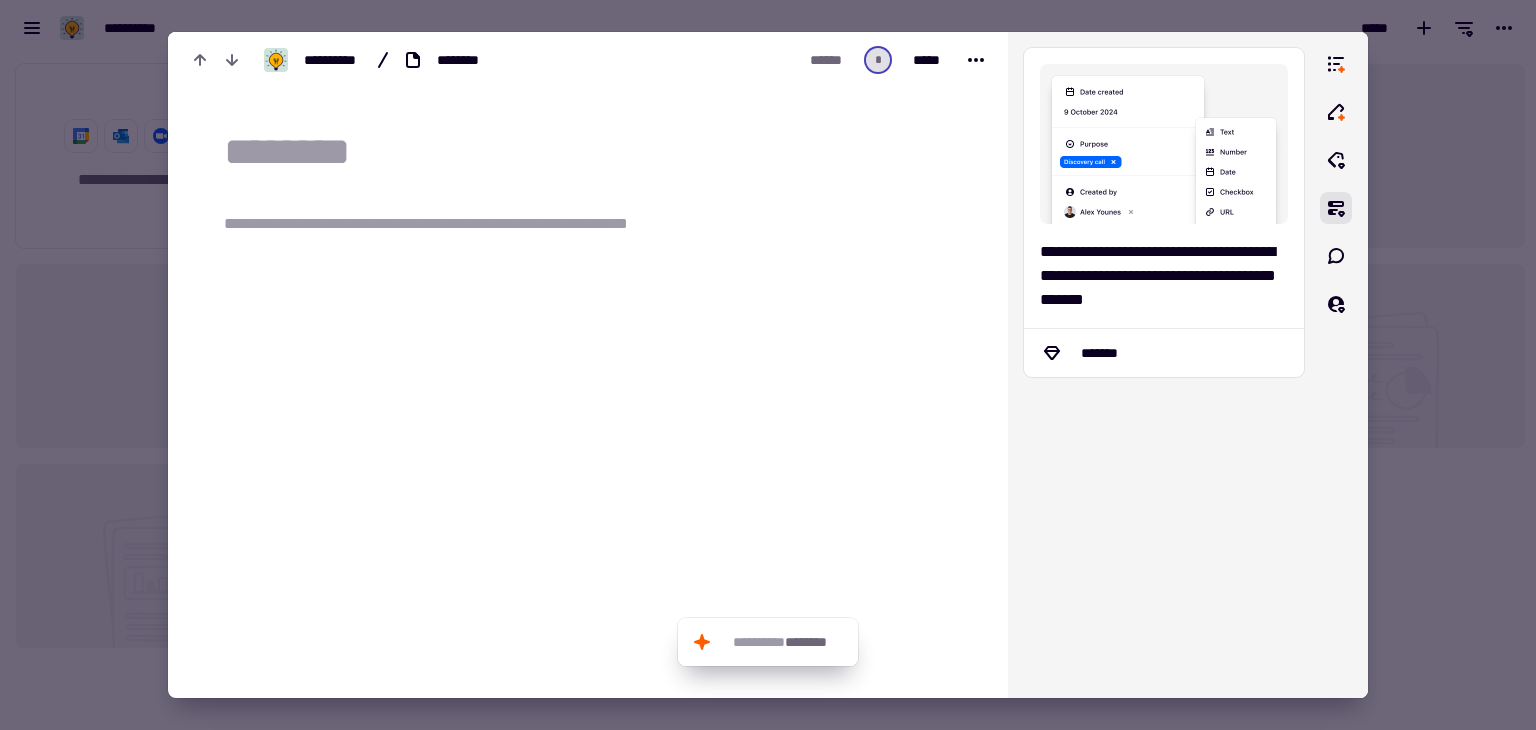 type 